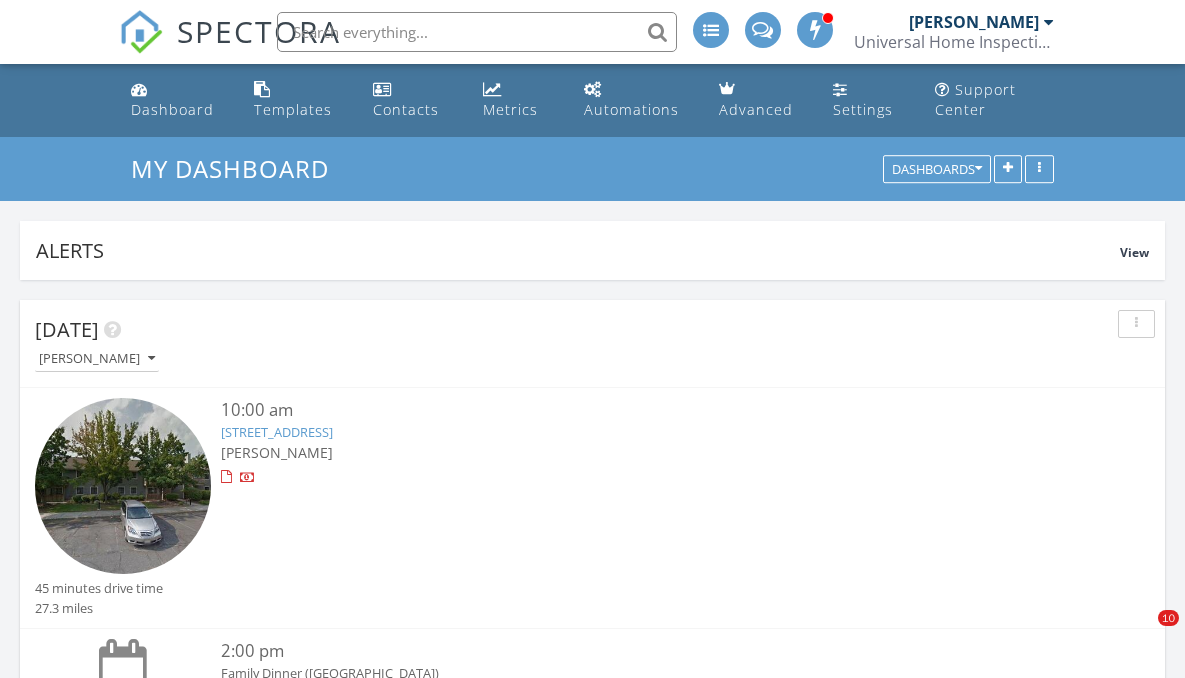 scroll, scrollTop: 1575, scrollLeft: 0, axis: vertical 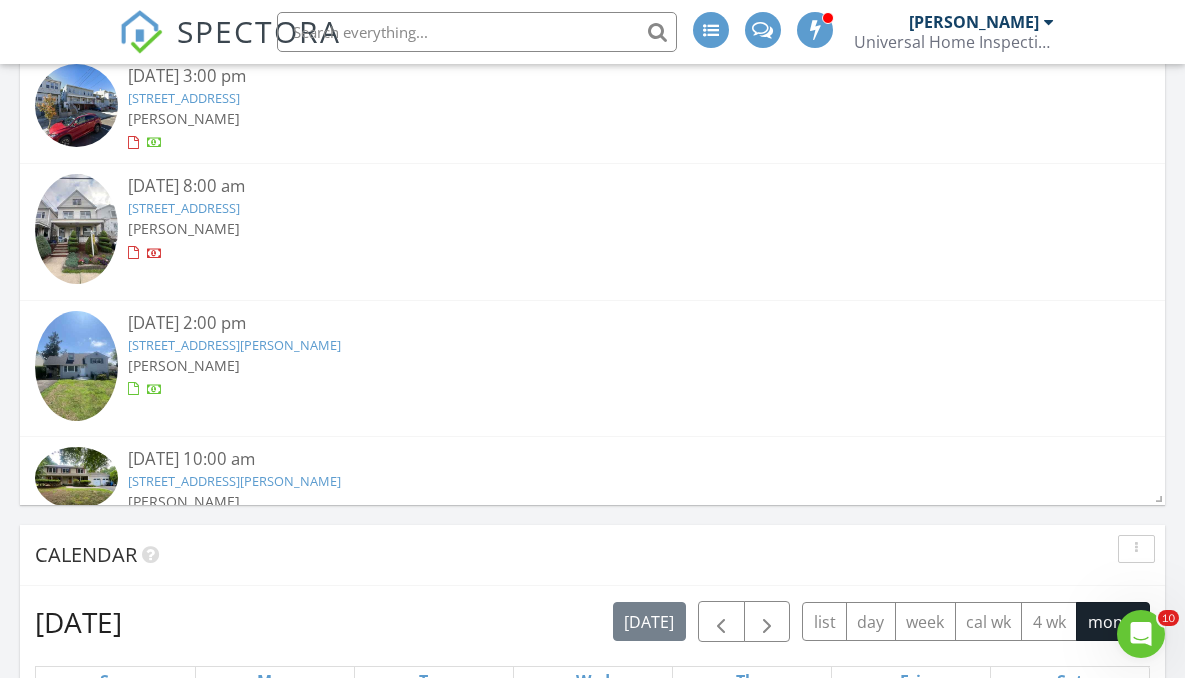 click on "07/11/25 2:00 pm" at bounding box center [592, 323] 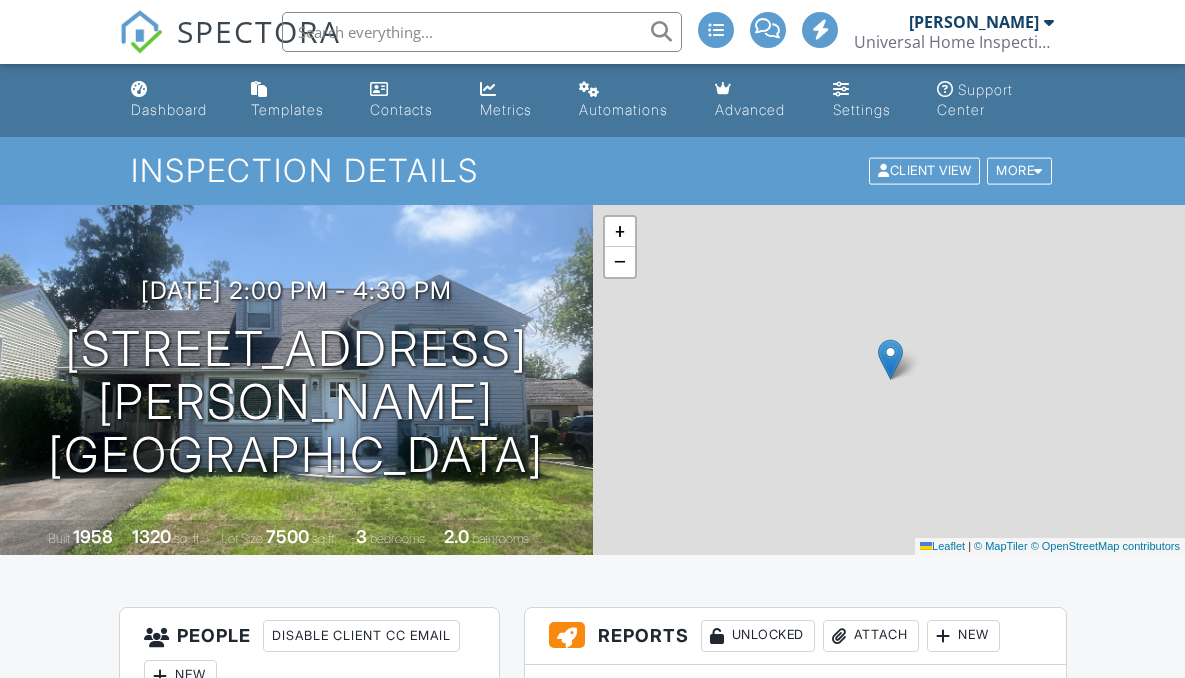 scroll, scrollTop: 0, scrollLeft: 0, axis: both 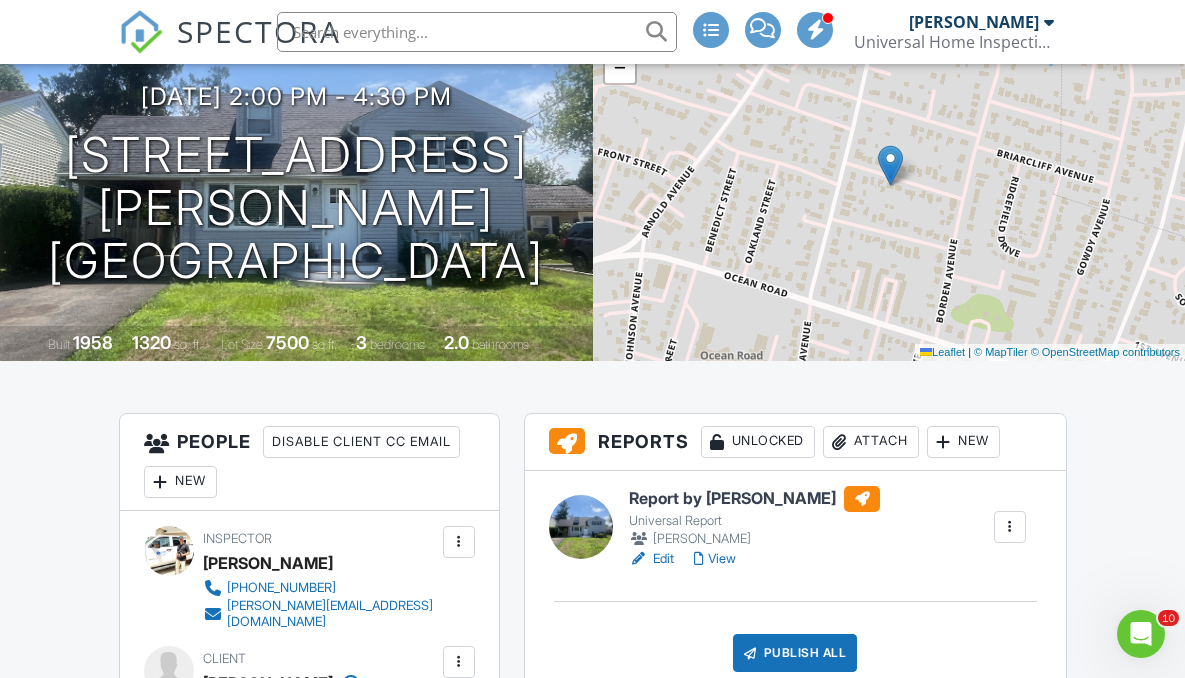 click on "Report by [PERSON_NAME]" at bounding box center (754, 499) 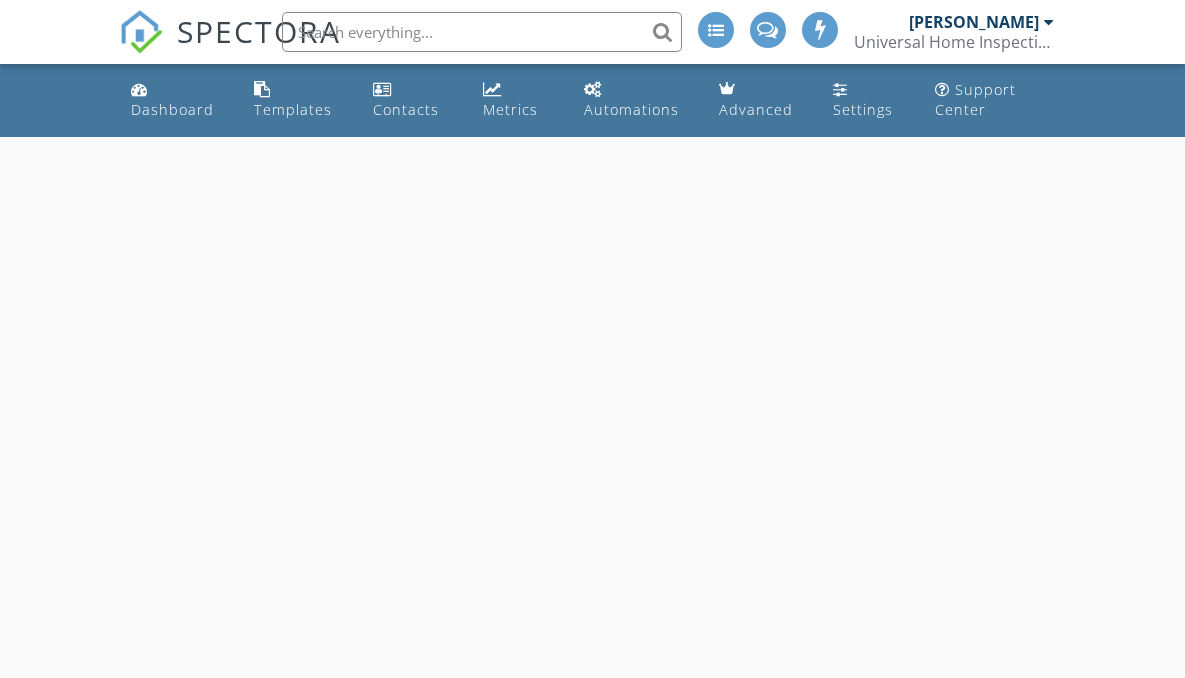 scroll, scrollTop: 0, scrollLeft: 0, axis: both 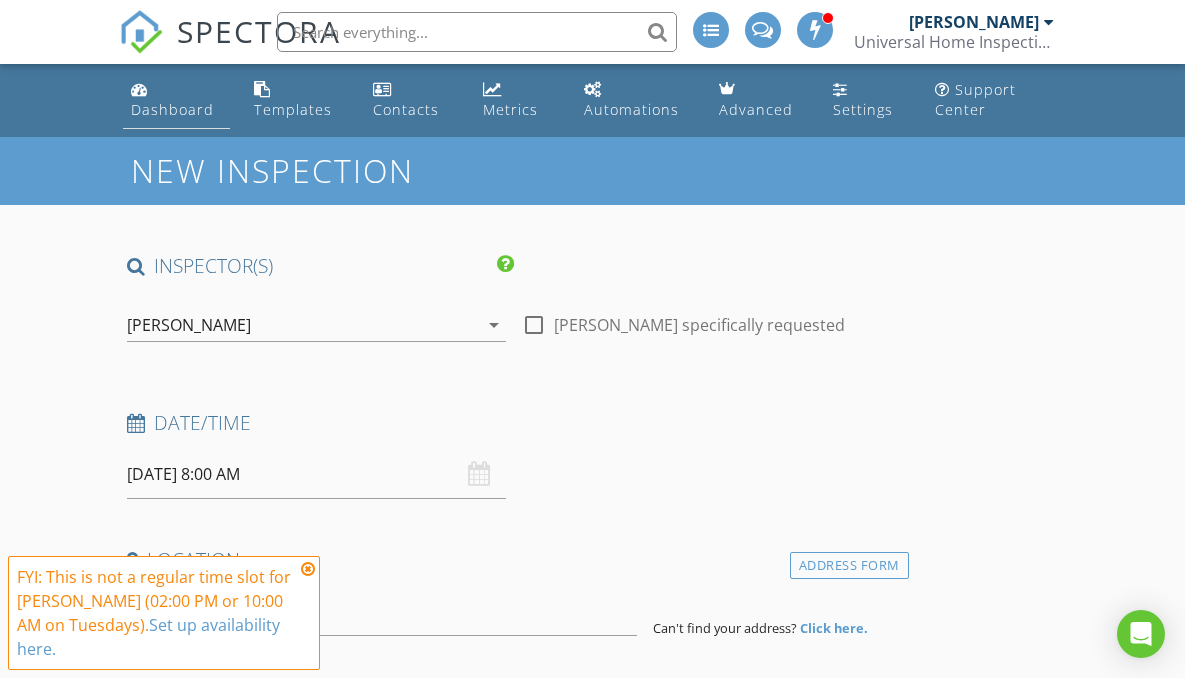 click on "Dashboard" at bounding box center [172, 109] 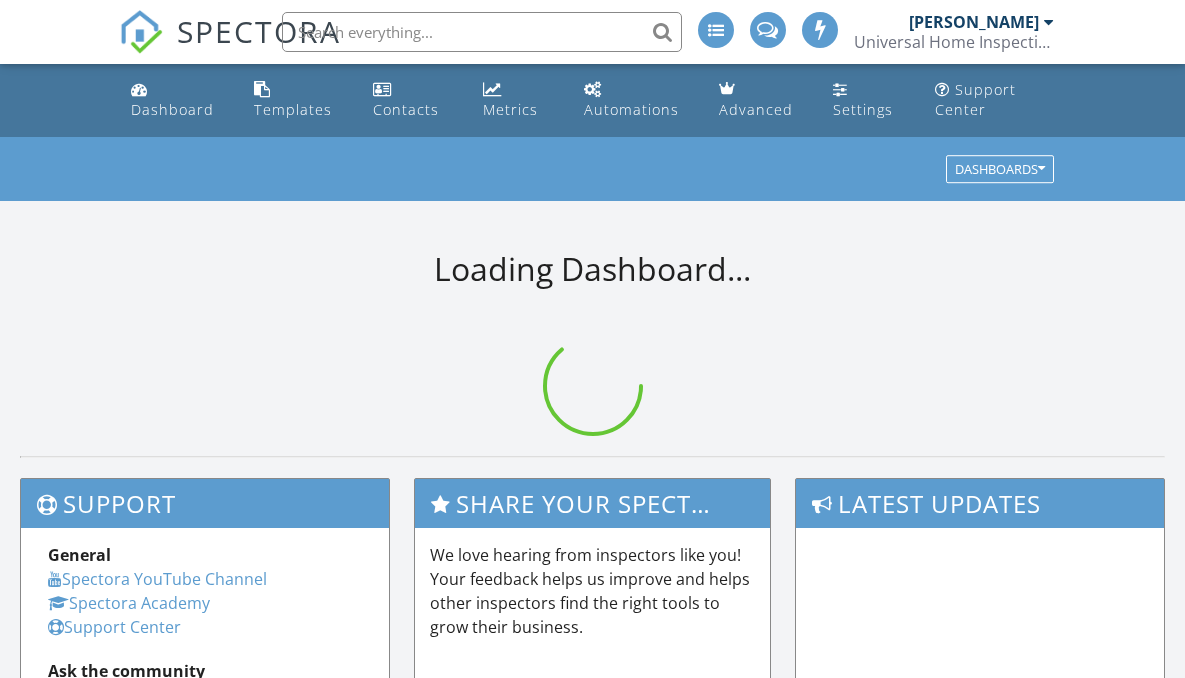 scroll, scrollTop: 0, scrollLeft: 0, axis: both 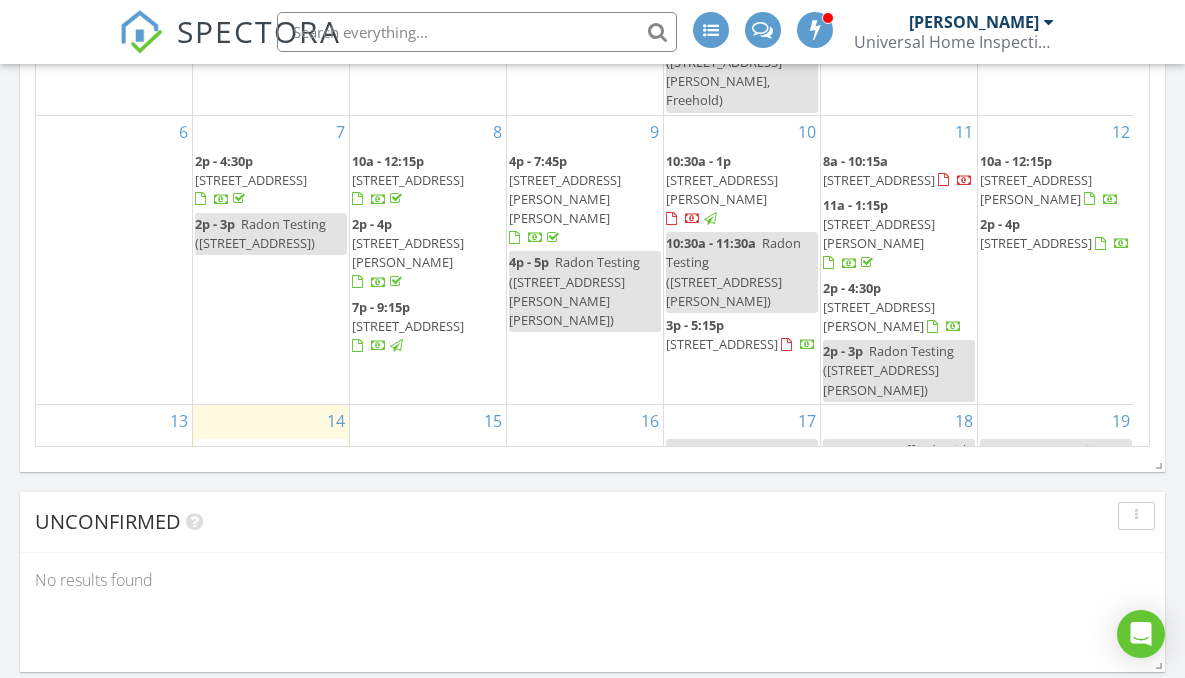click on "916 Ellison Ave, Point Pleasant 08742" at bounding box center [879, 316] 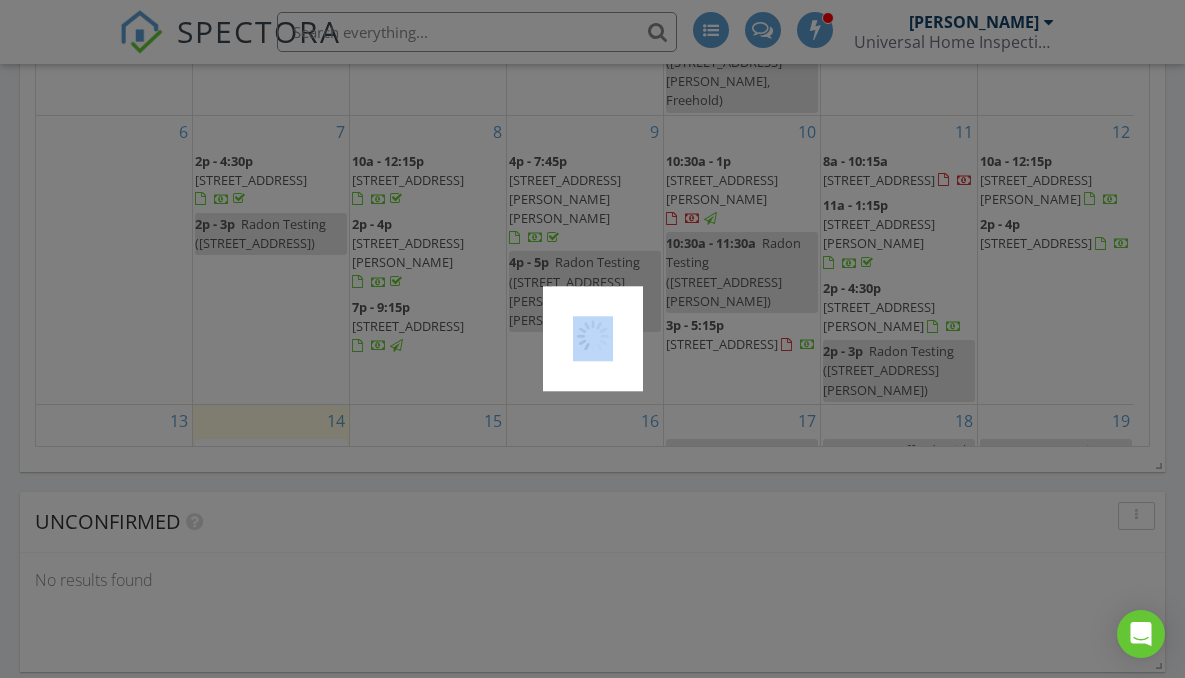 click at bounding box center [592, 339] 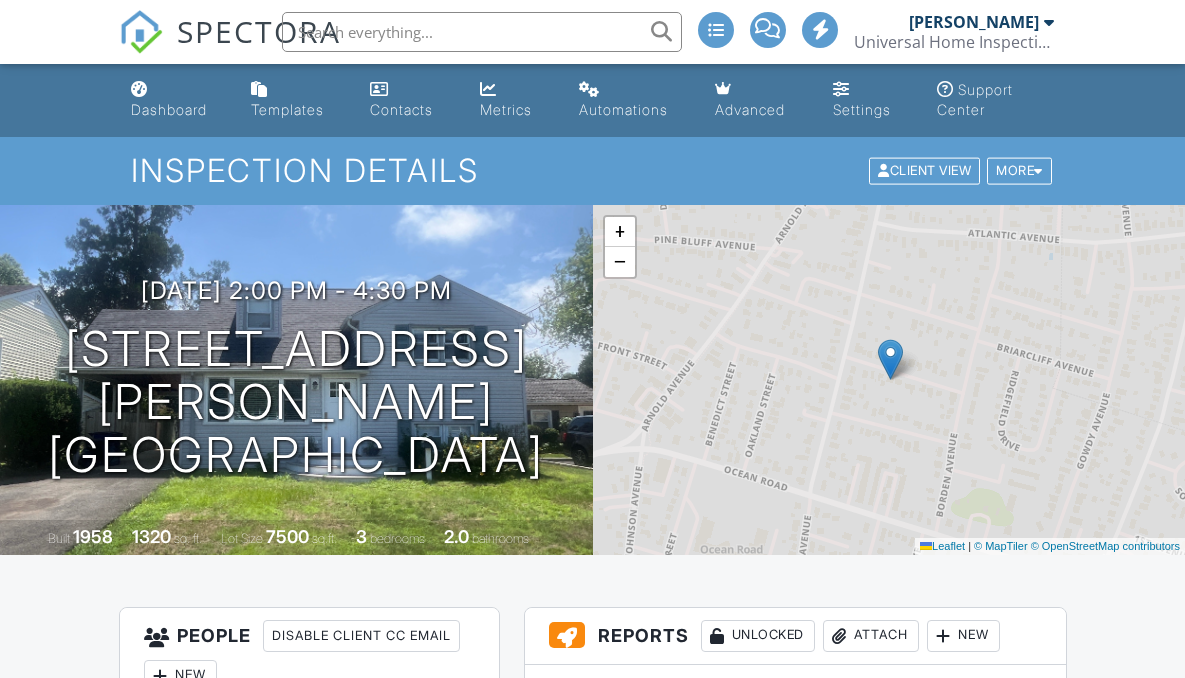 scroll, scrollTop: 0, scrollLeft: 0, axis: both 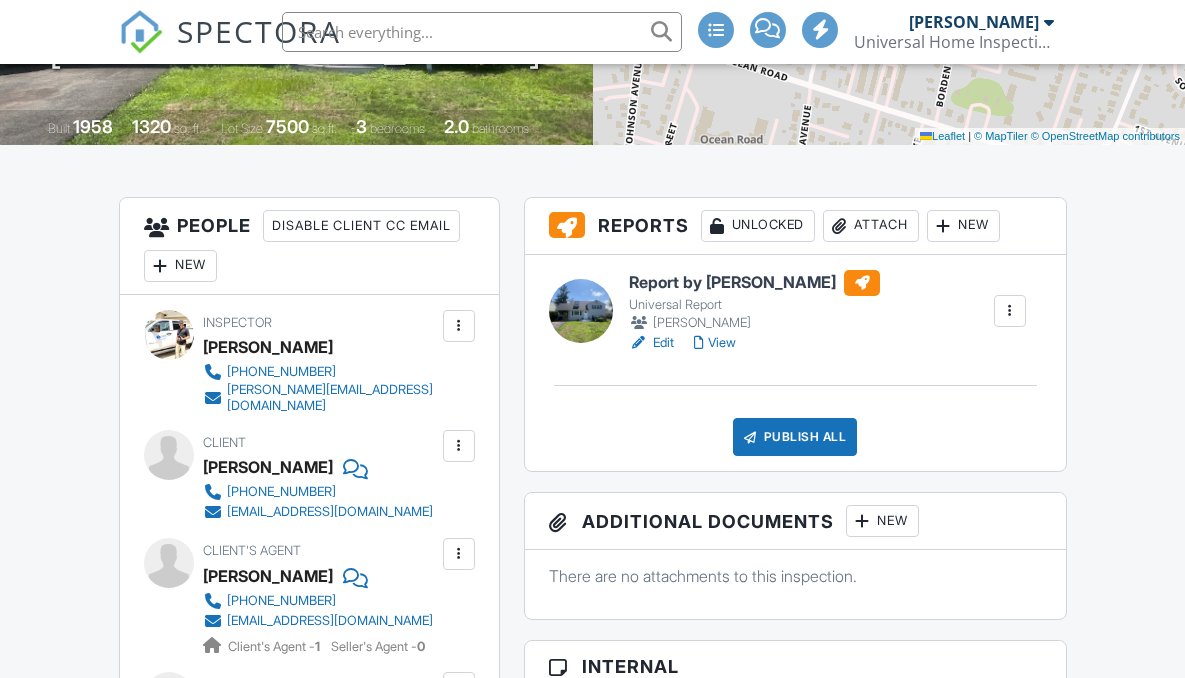 click on "Attach" at bounding box center (871, 226) 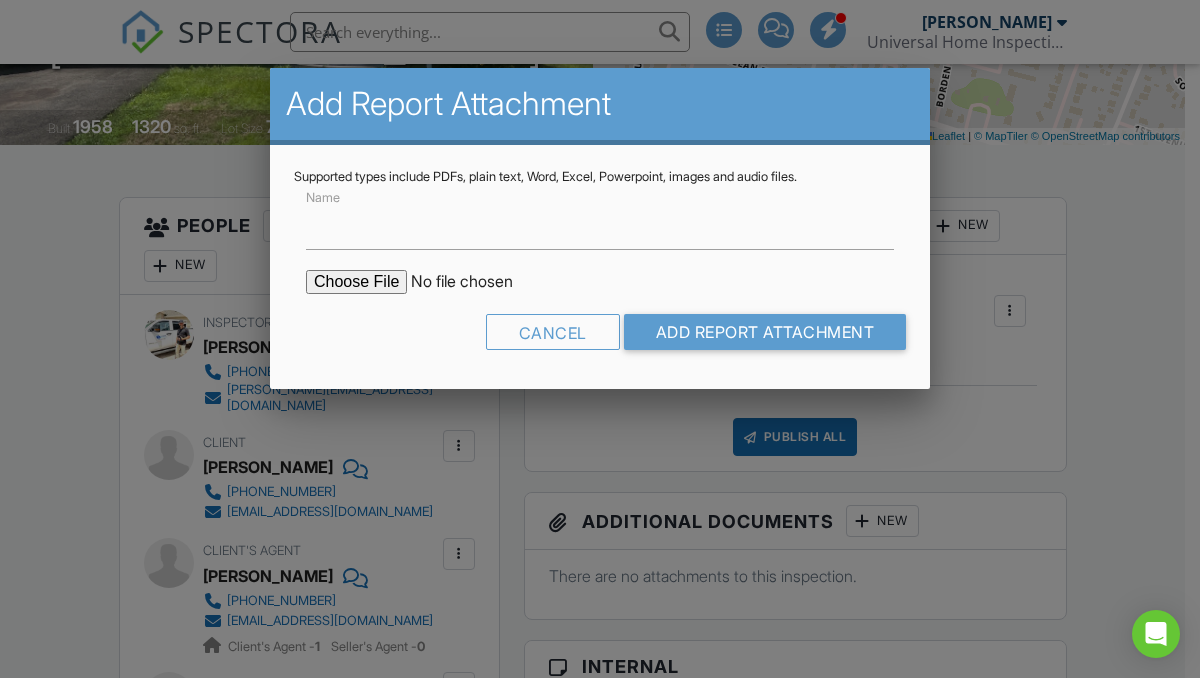 click at bounding box center [476, 282] 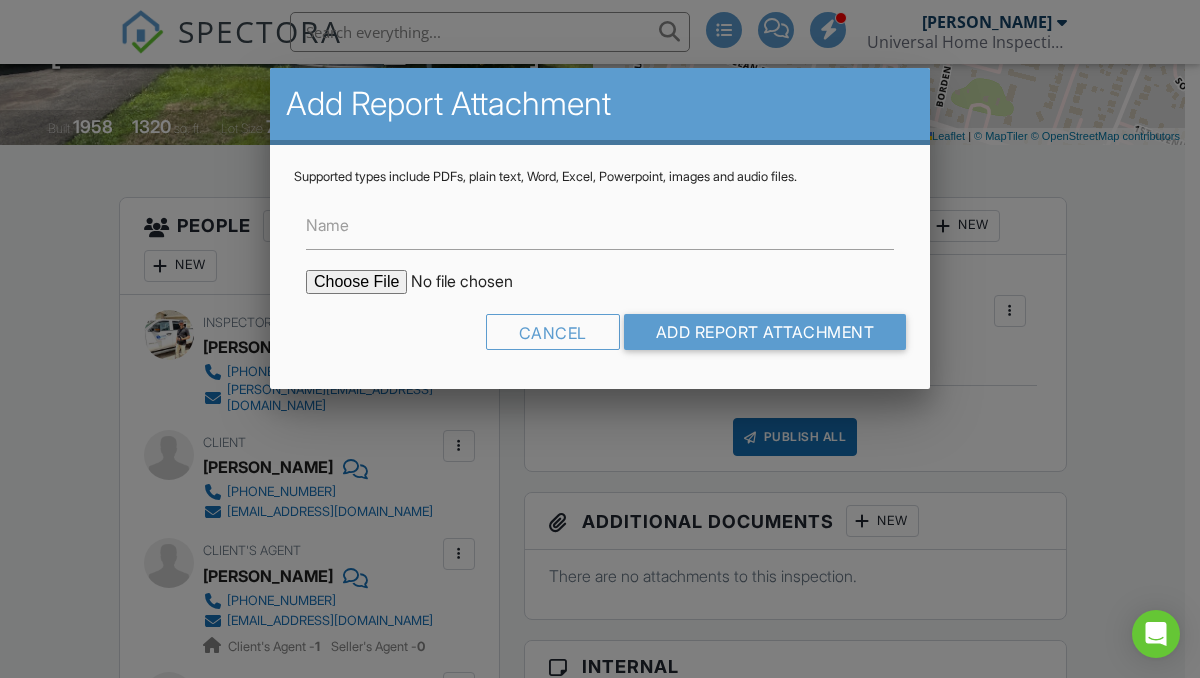 type on "C:\fakepath\916 Ellison Ave. (WDI) report.pdf" 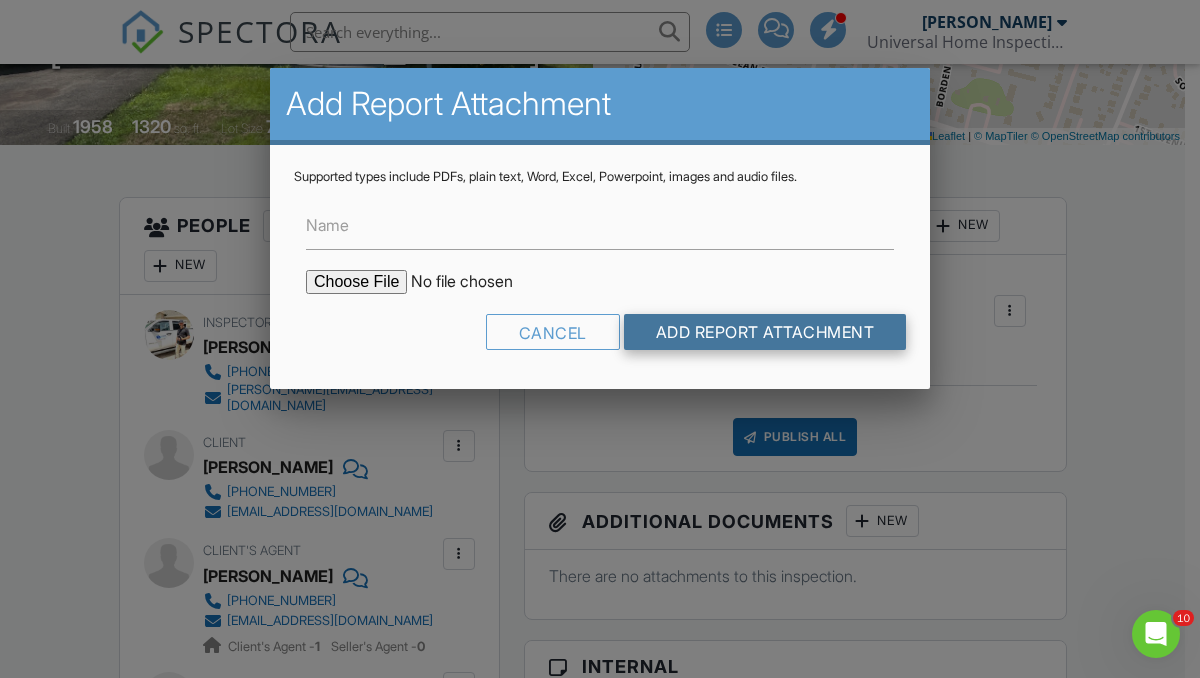scroll, scrollTop: 0, scrollLeft: 0, axis: both 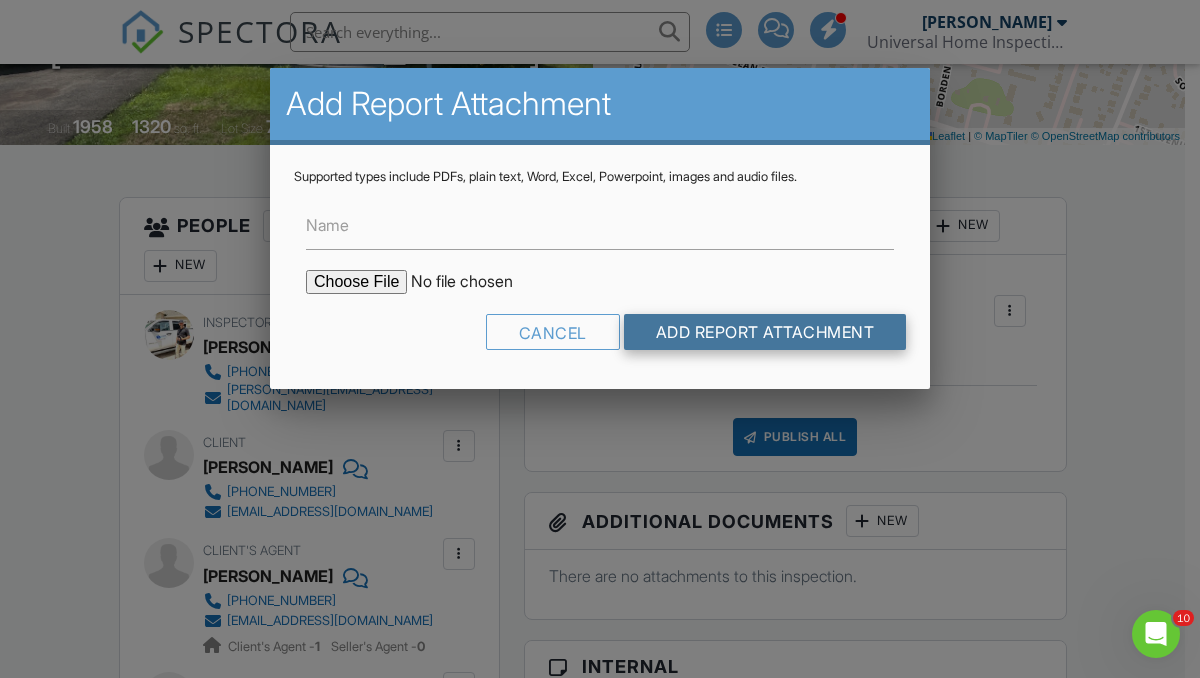 click on "Add Report Attachment" at bounding box center [765, 332] 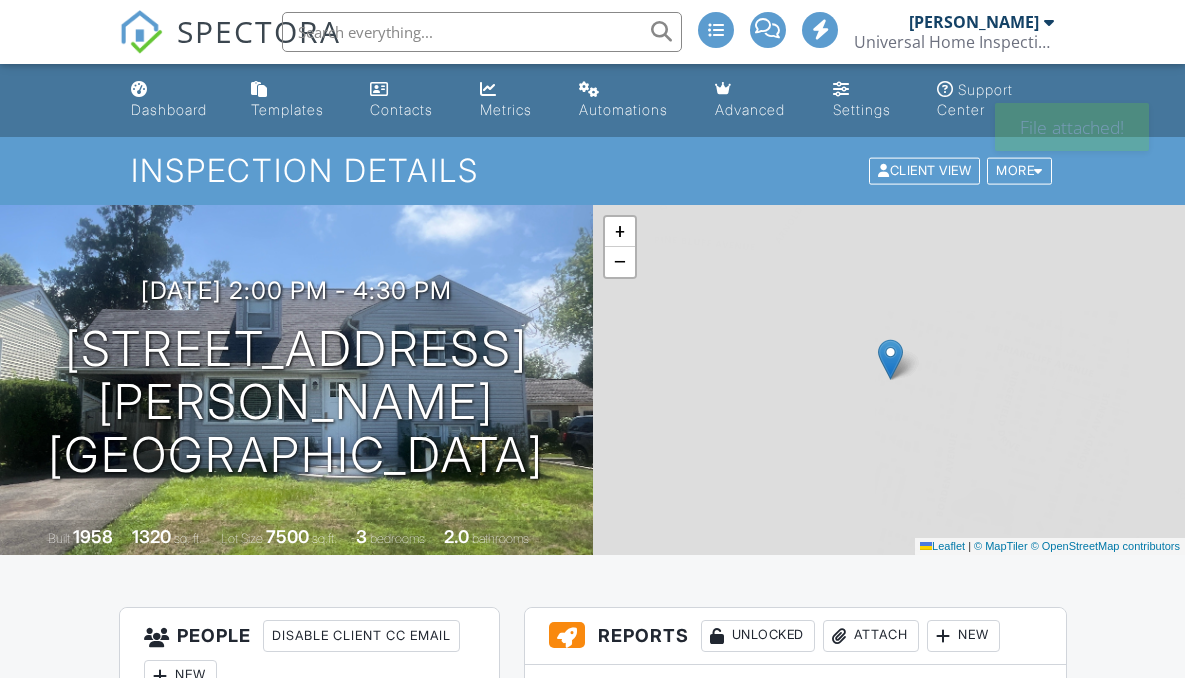 scroll, scrollTop: 0, scrollLeft: 0, axis: both 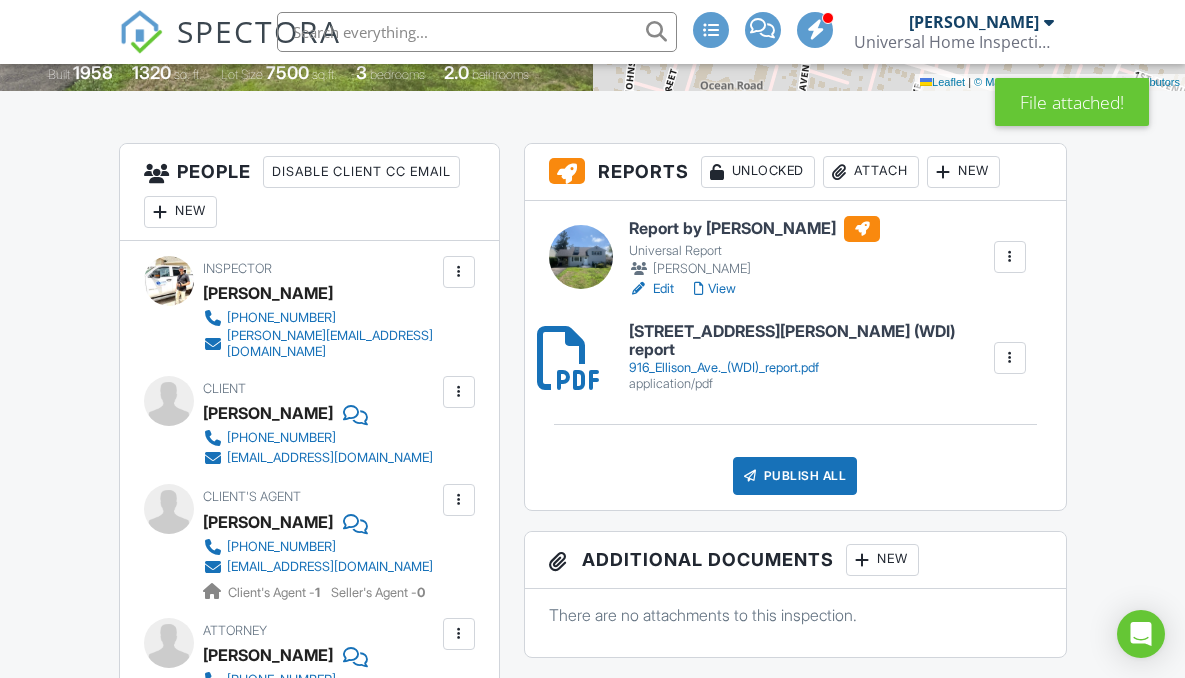 click on "Attach" at bounding box center (871, 172) 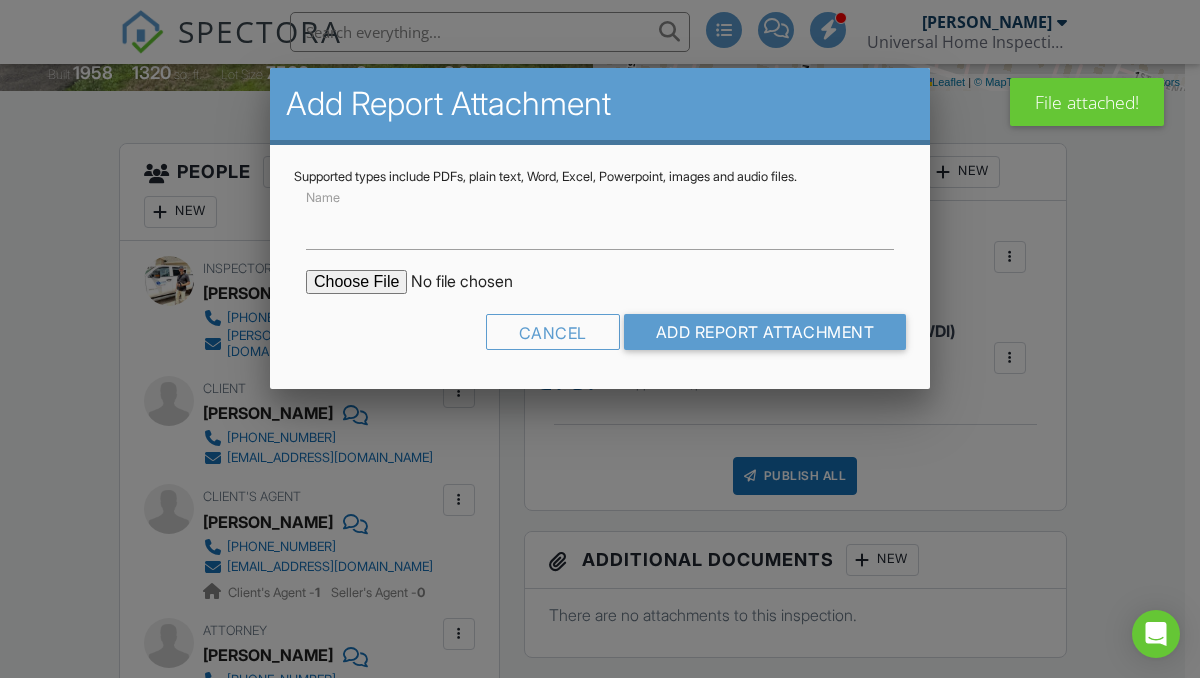 click at bounding box center [476, 282] 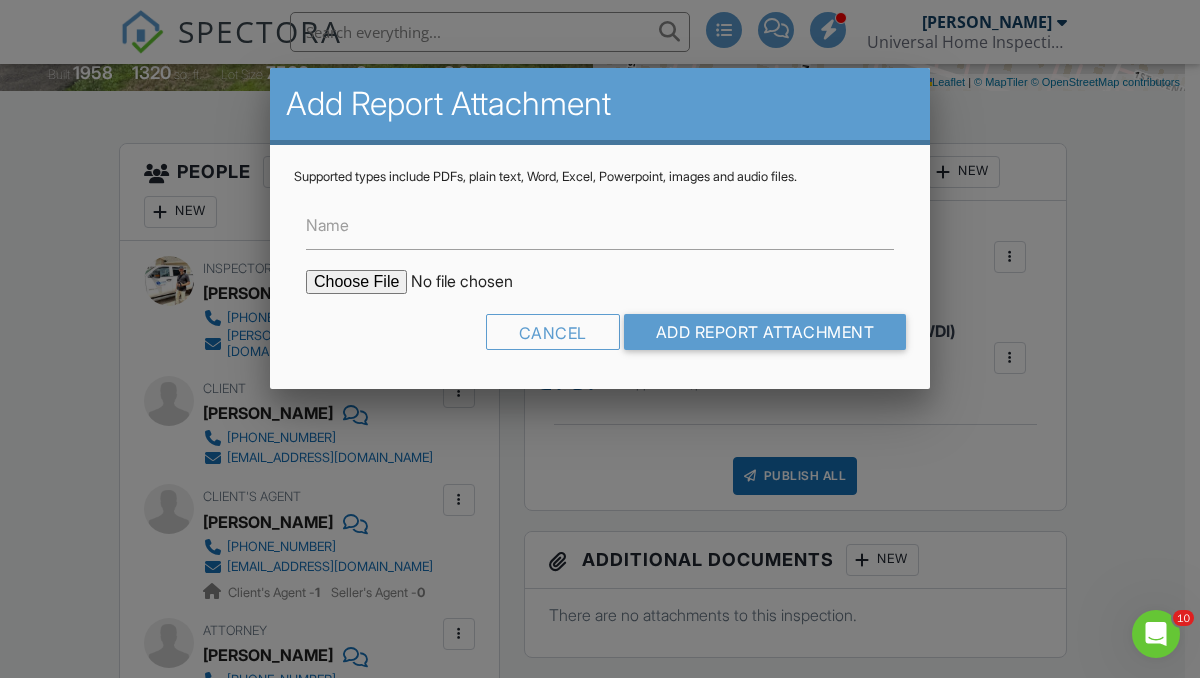scroll, scrollTop: 0, scrollLeft: 0, axis: both 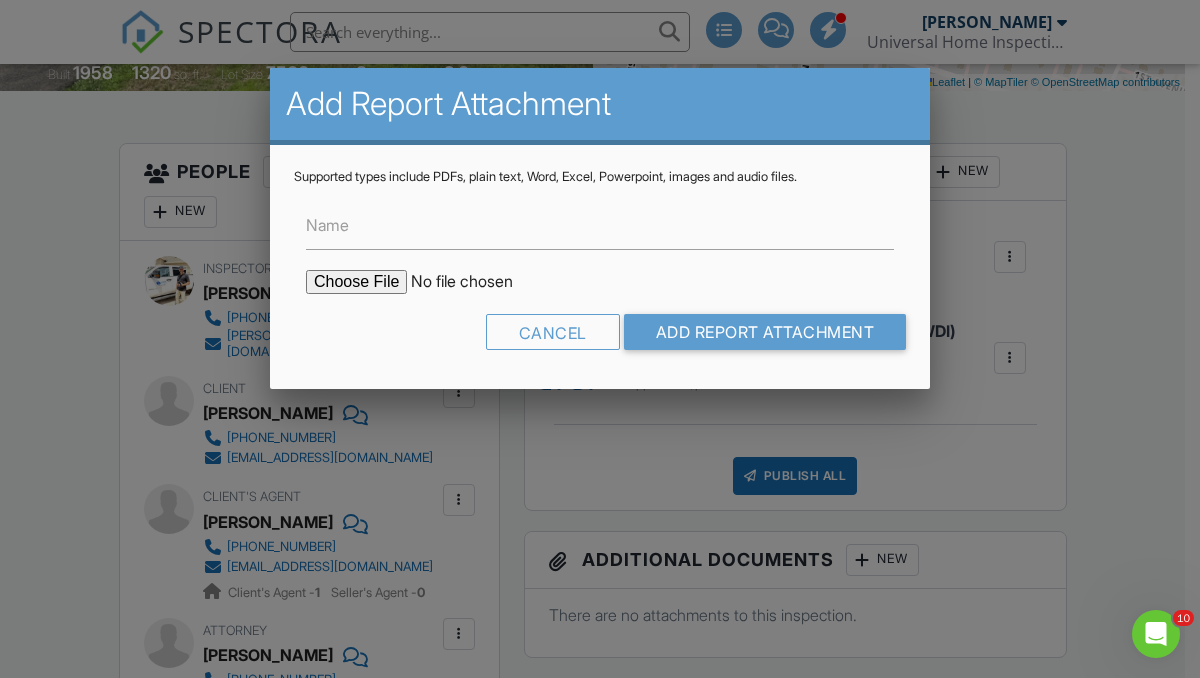 type on "C:\fakepath\916 Ellison Ave. Tank_Sweep.docx" 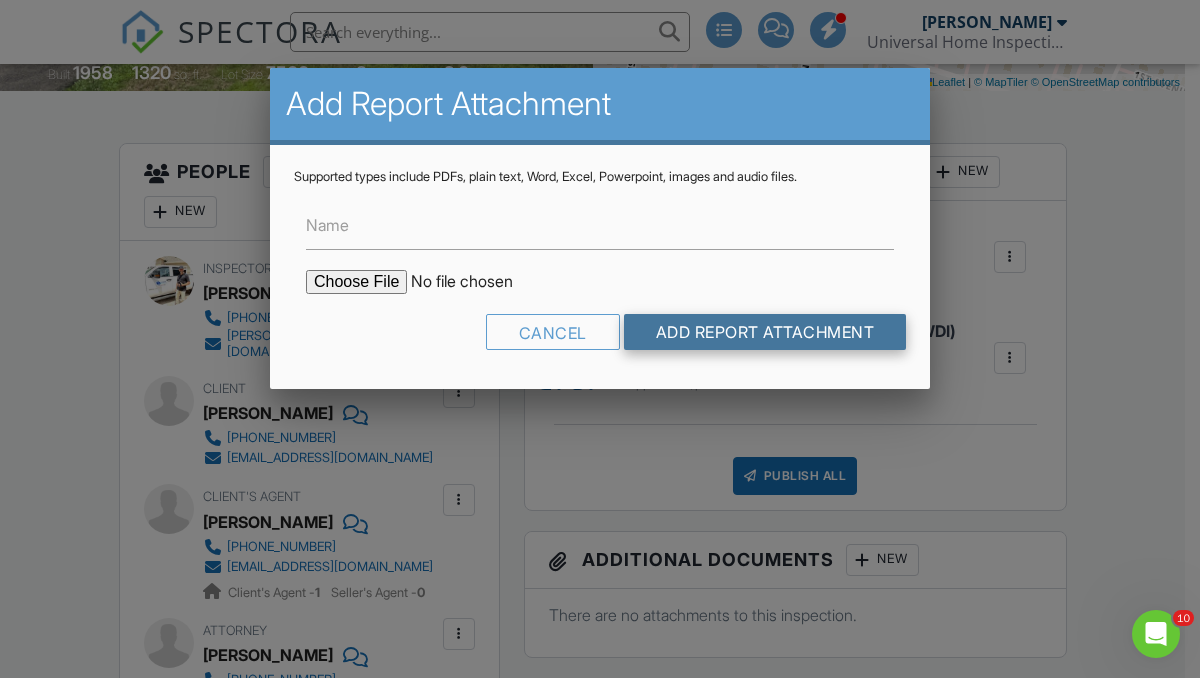 click on "Add Report Attachment" at bounding box center (765, 332) 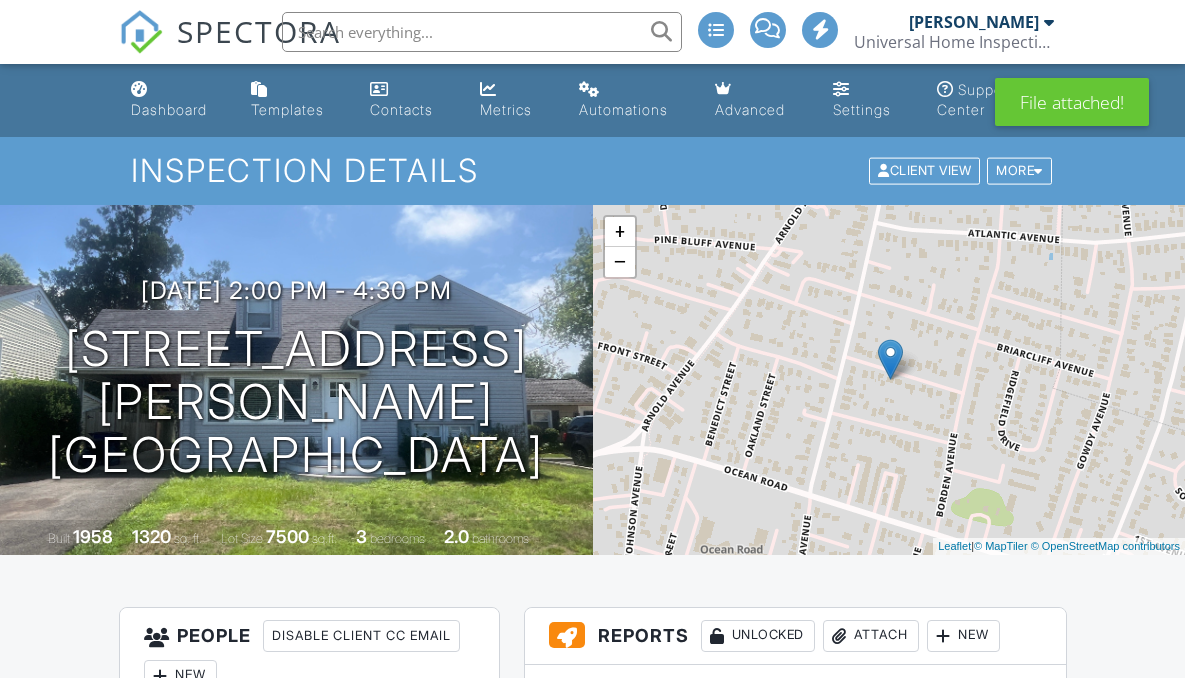 scroll, scrollTop: 463, scrollLeft: 0, axis: vertical 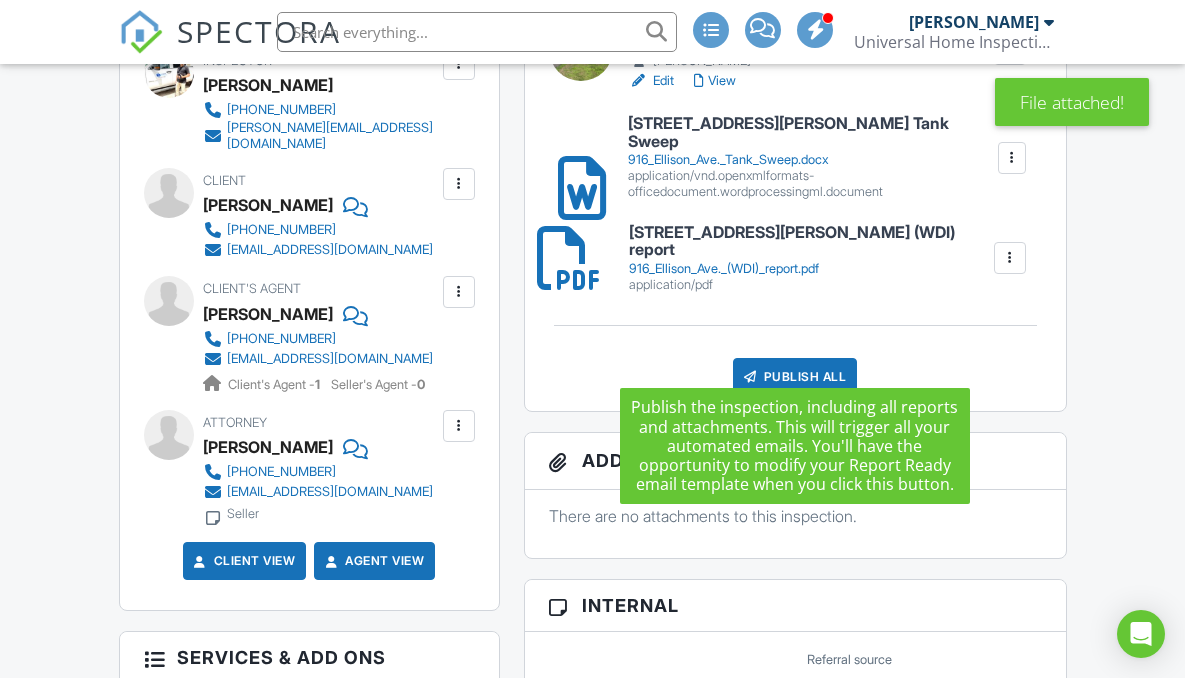 click on "Publish All" at bounding box center (795, 377) 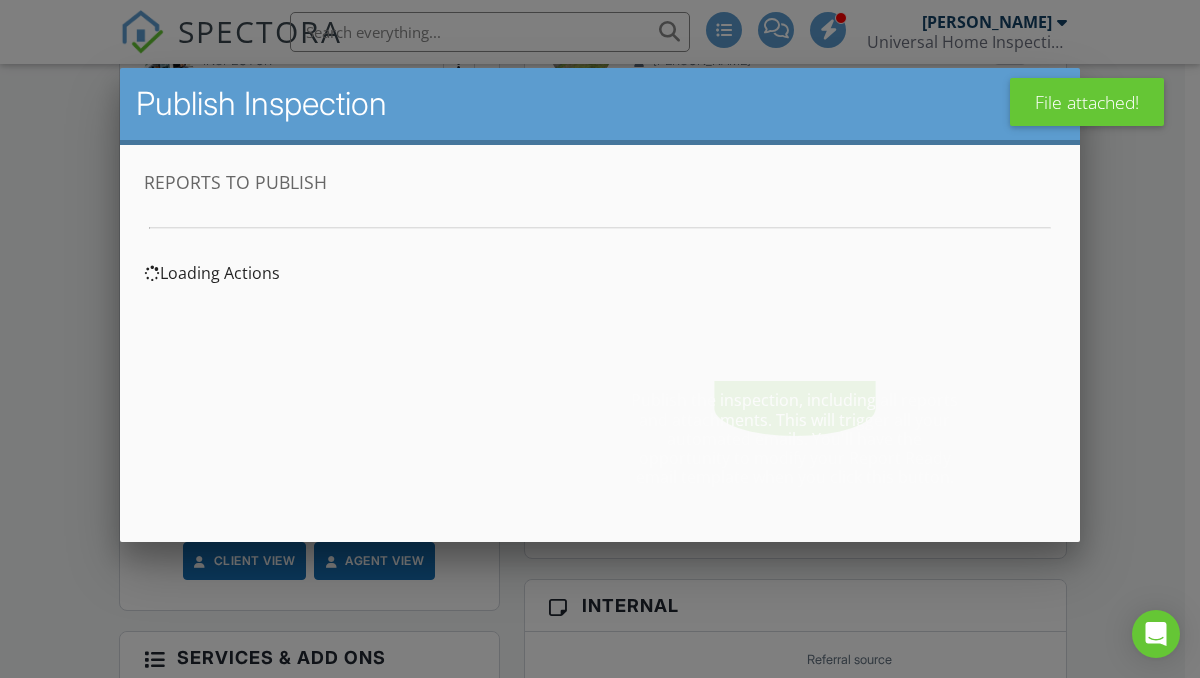 scroll, scrollTop: 0, scrollLeft: 0, axis: both 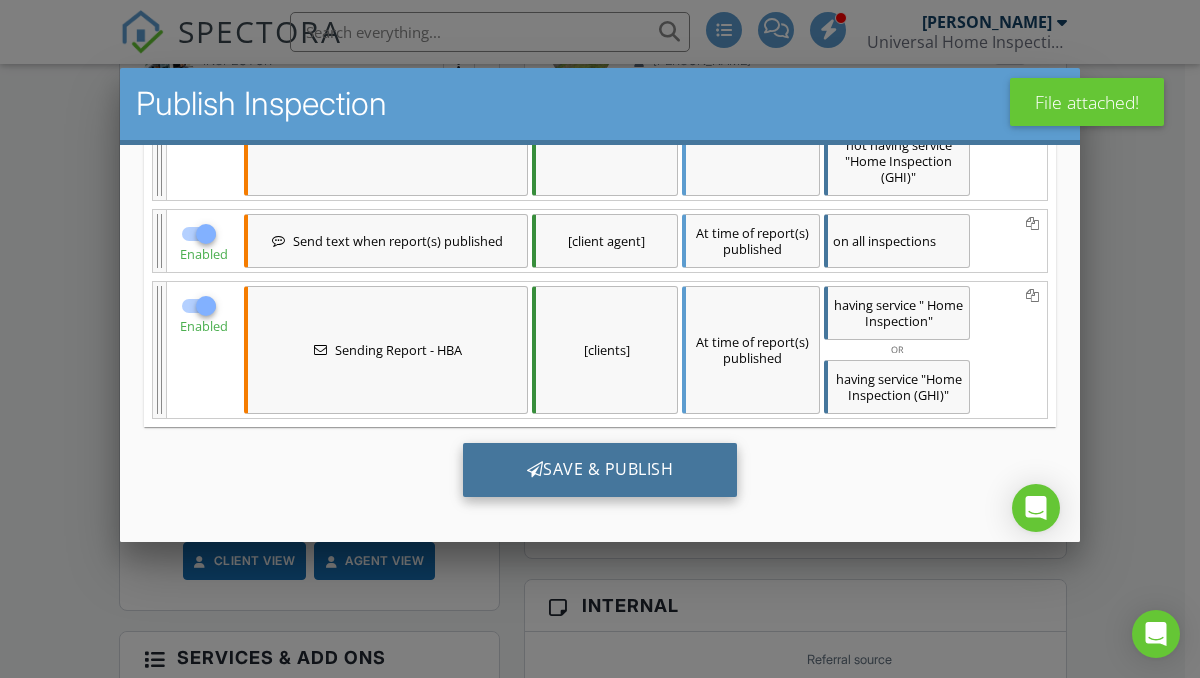 click on "Save & Publish" at bounding box center [600, 469] 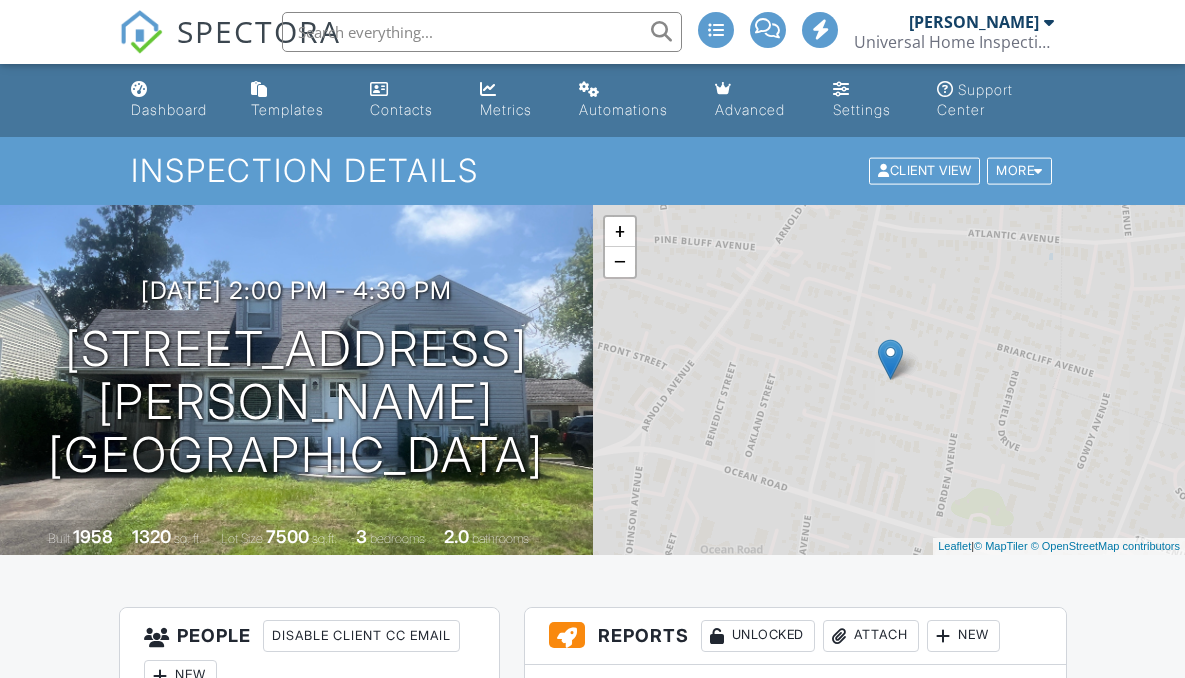 scroll, scrollTop: 0, scrollLeft: 0, axis: both 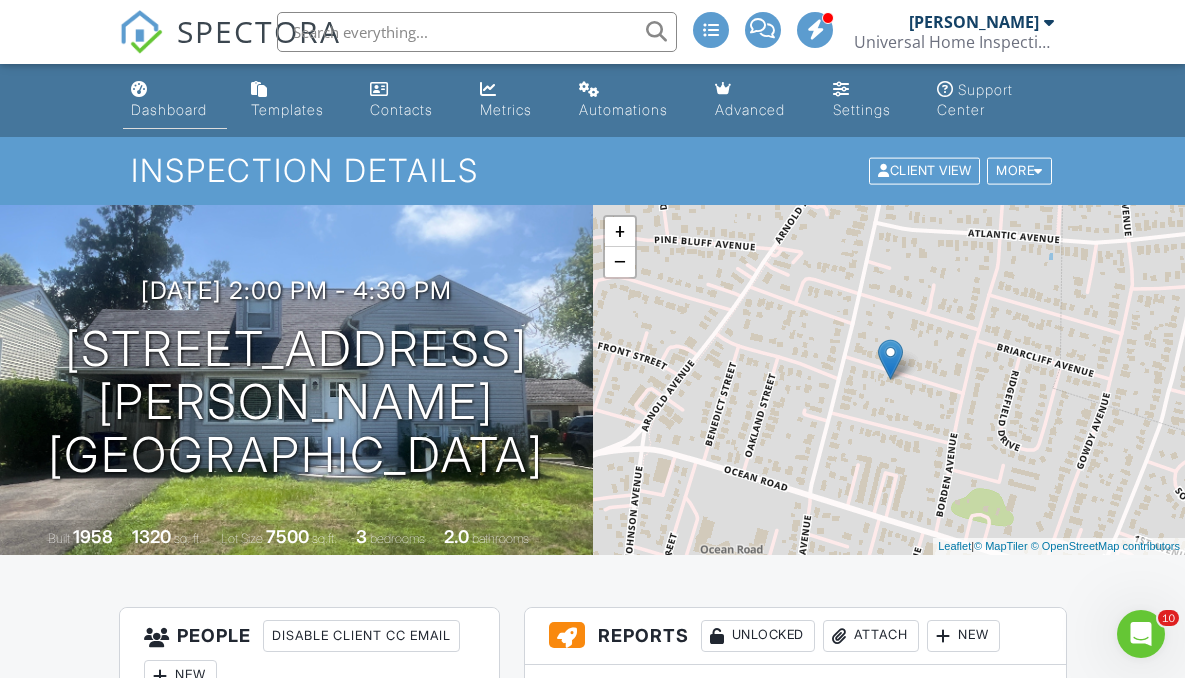 click on "Dashboard" at bounding box center [169, 109] 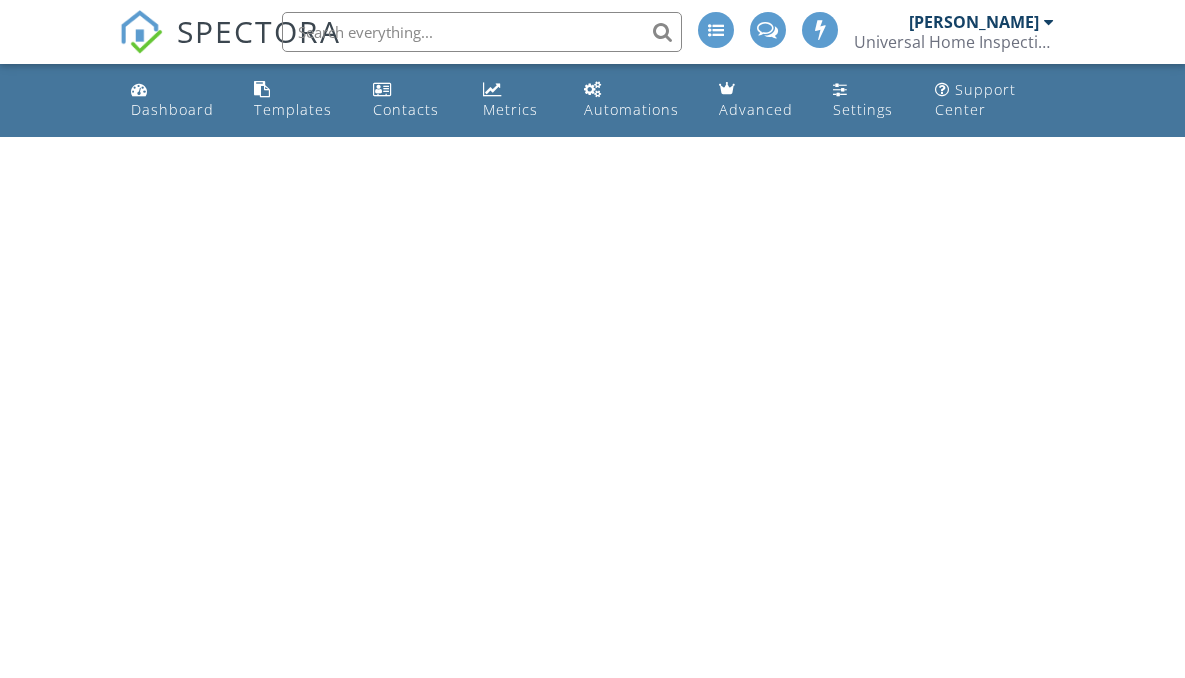 scroll, scrollTop: 0, scrollLeft: 0, axis: both 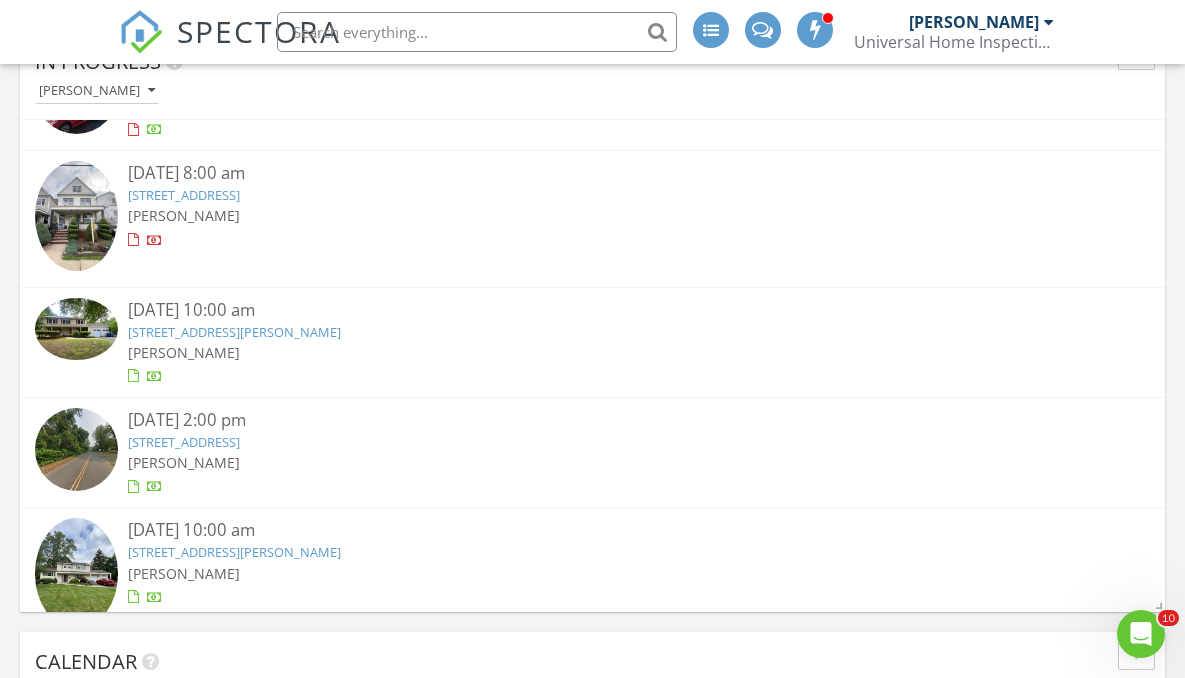 click on "325 Oak Hill Rd, Red Bank, NJ 07701" at bounding box center (234, 332) 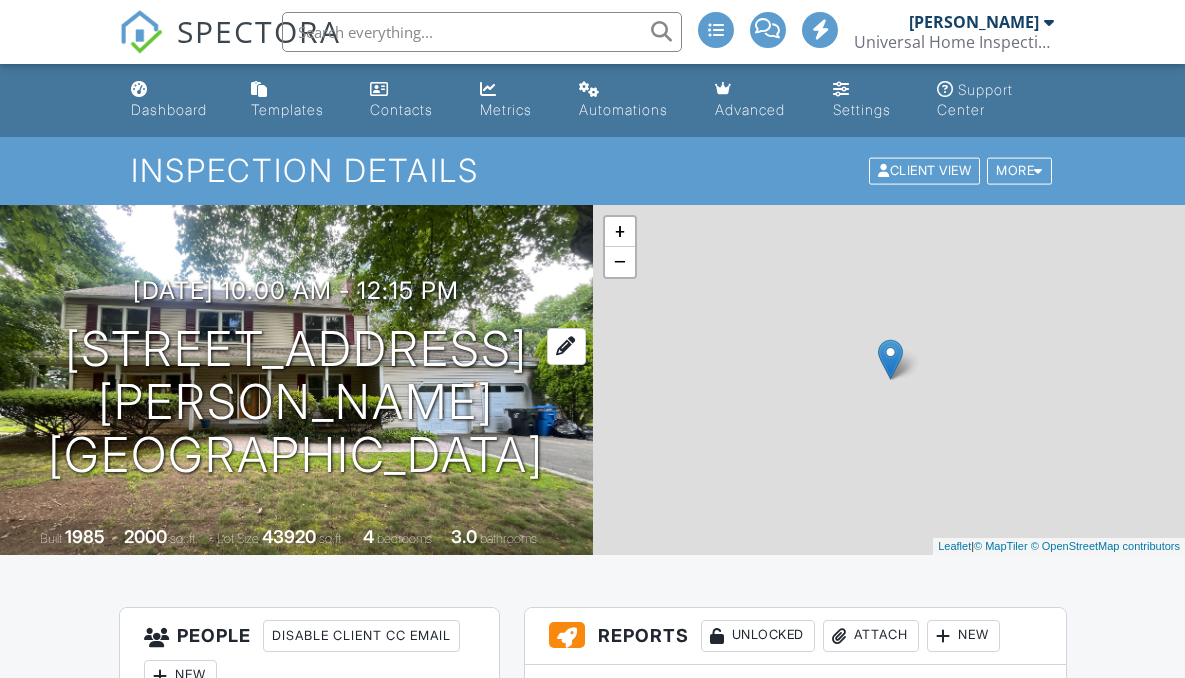 scroll, scrollTop: 421, scrollLeft: 0, axis: vertical 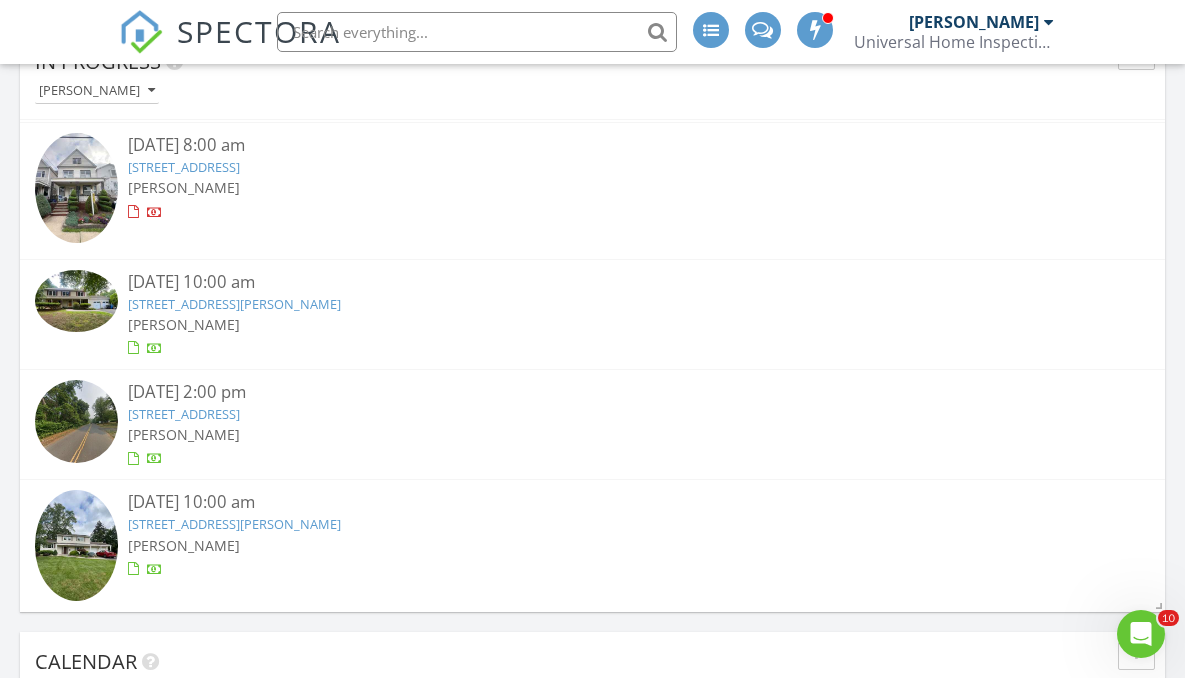 click on "2 Mohawk Dr. Mar, Marlboro Township, NJ 07746" at bounding box center [184, 414] 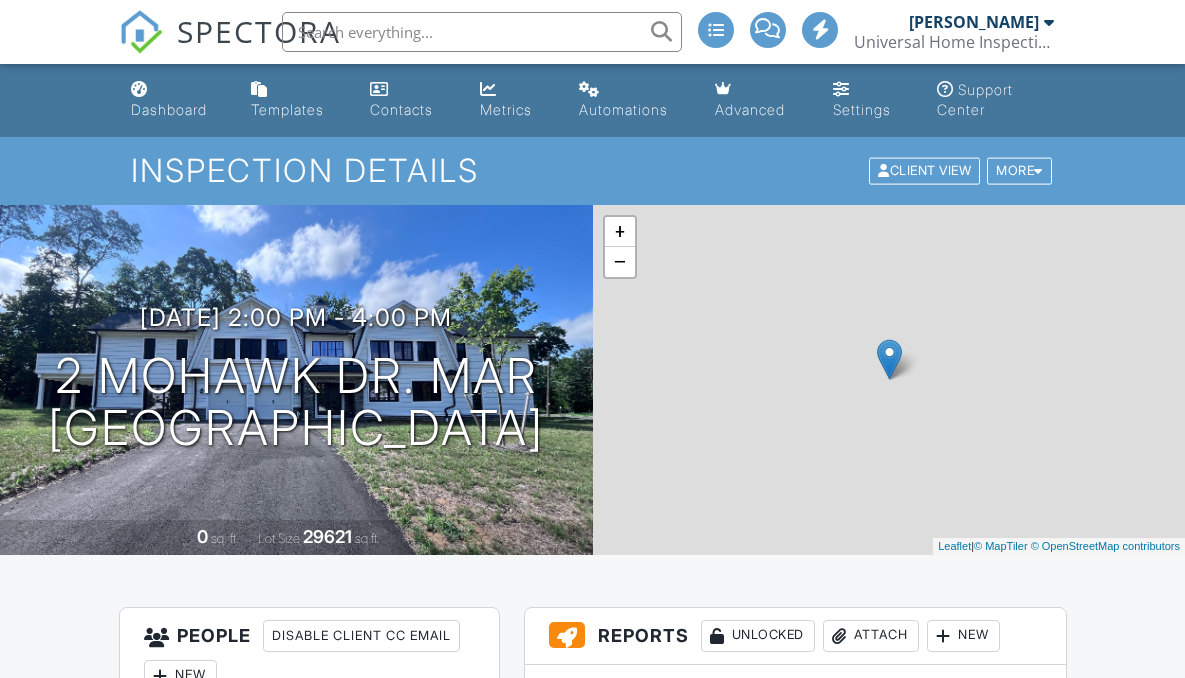 scroll, scrollTop: 0, scrollLeft: 0, axis: both 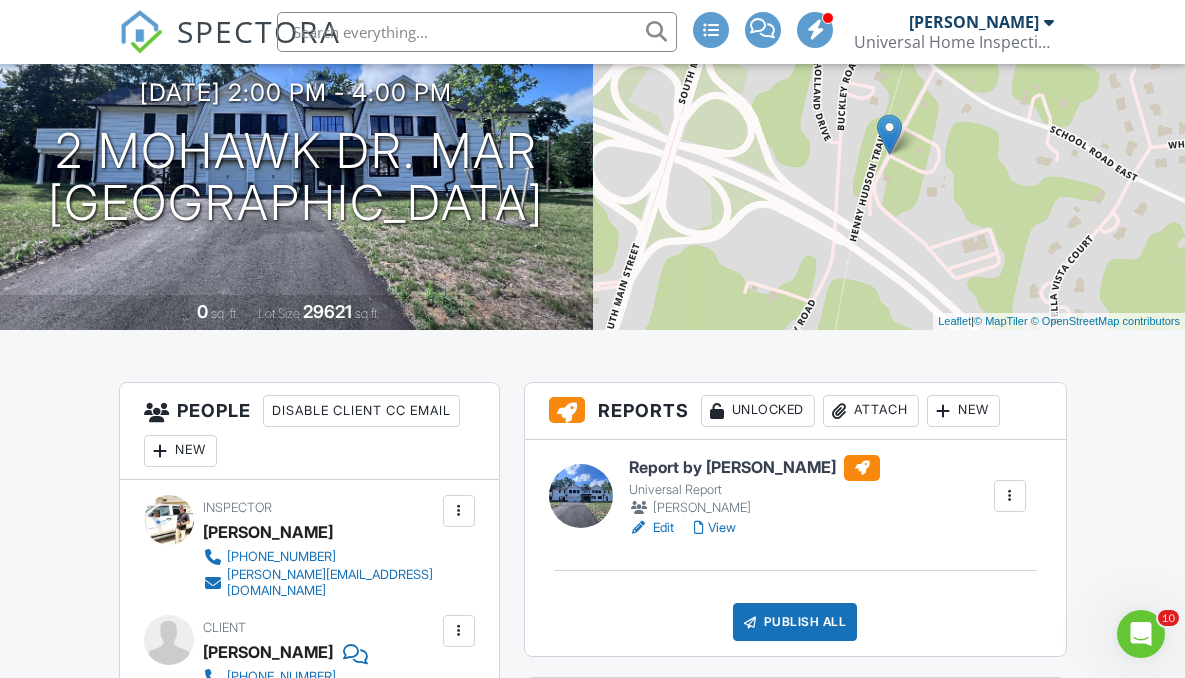 click on "Report by [PERSON_NAME]" at bounding box center (754, 468) 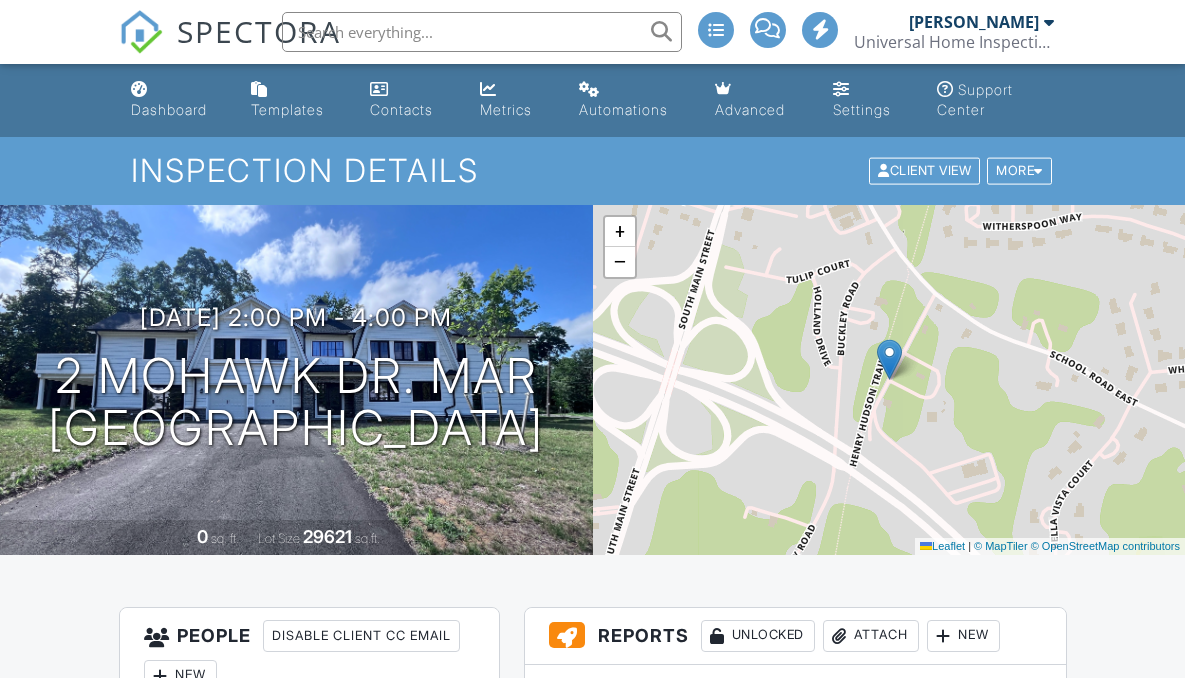 scroll, scrollTop: 498, scrollLeft: 0, axis: vertical 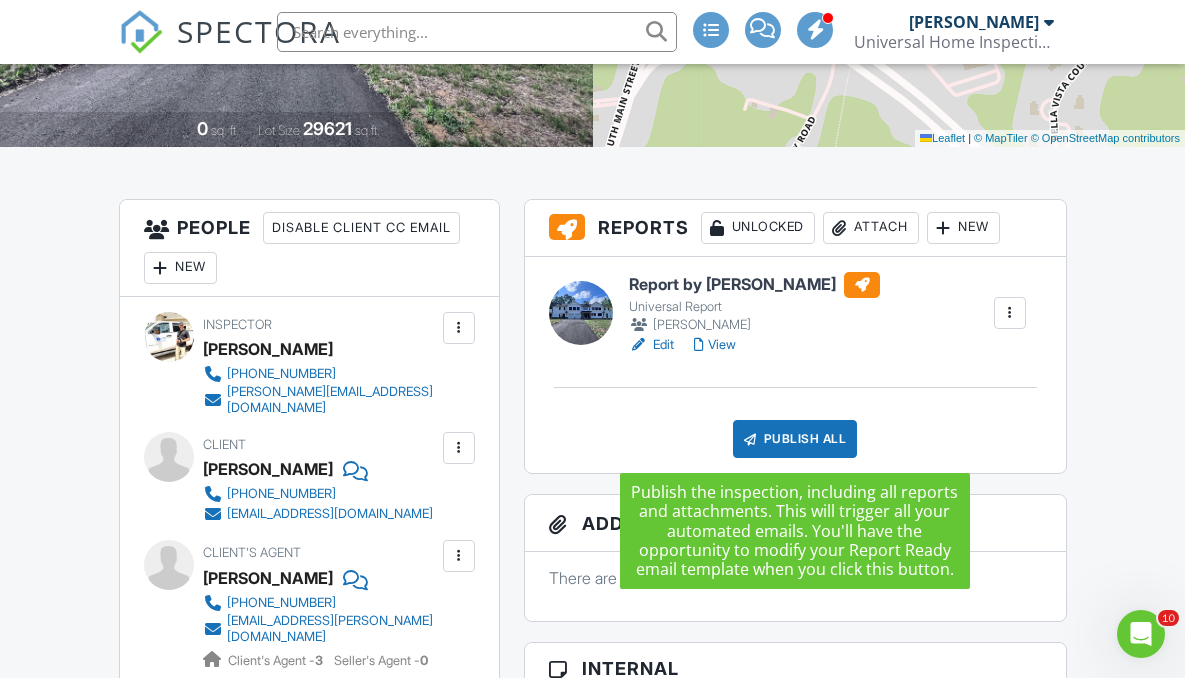 click on "Publish All" at bounding box center (795, 439) 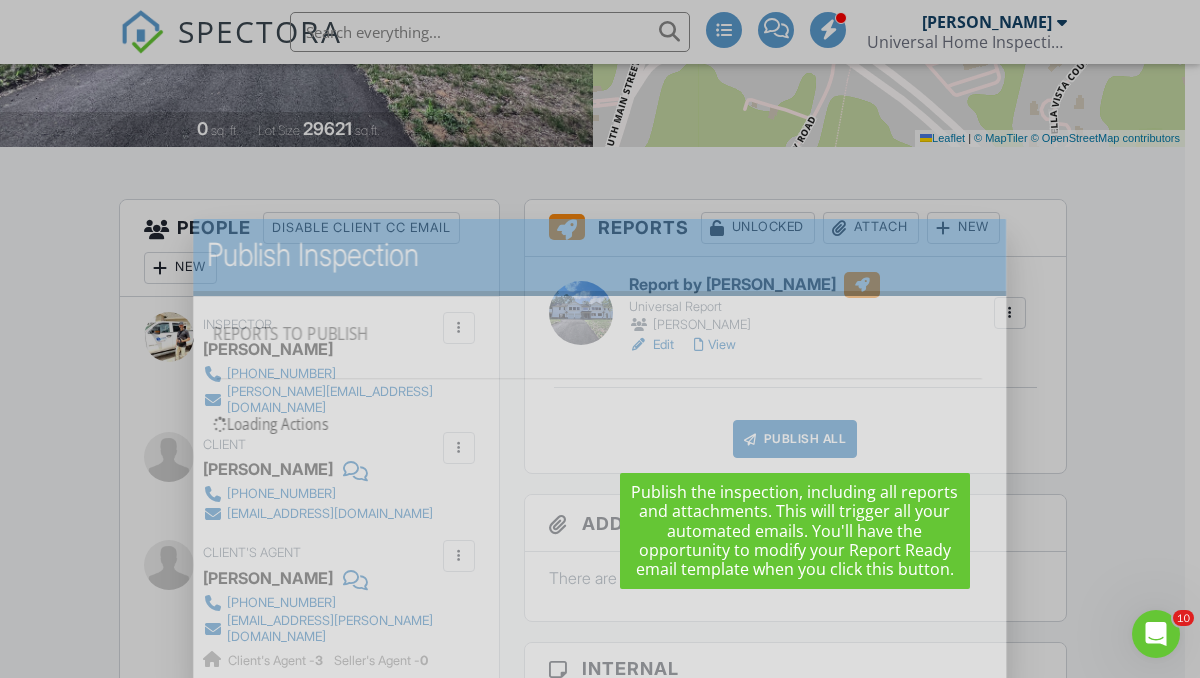 scroll, scrollTop: 0, scrollLeft: 0, axis: both 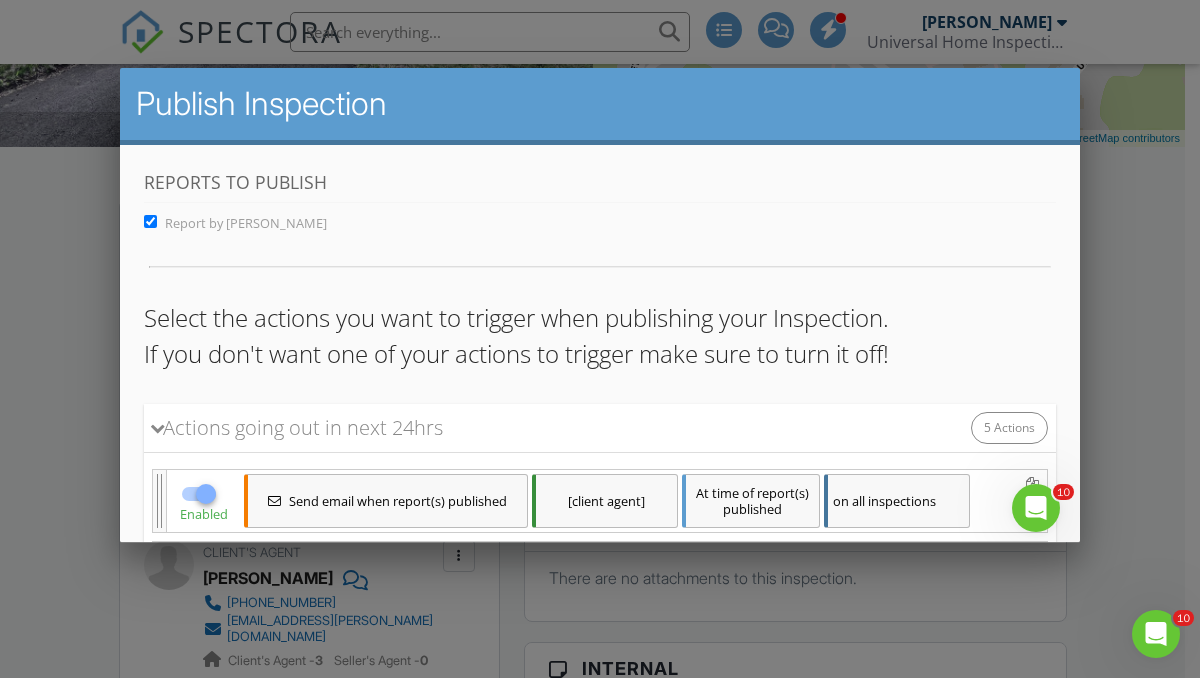 click at bounding box center [600, 324] 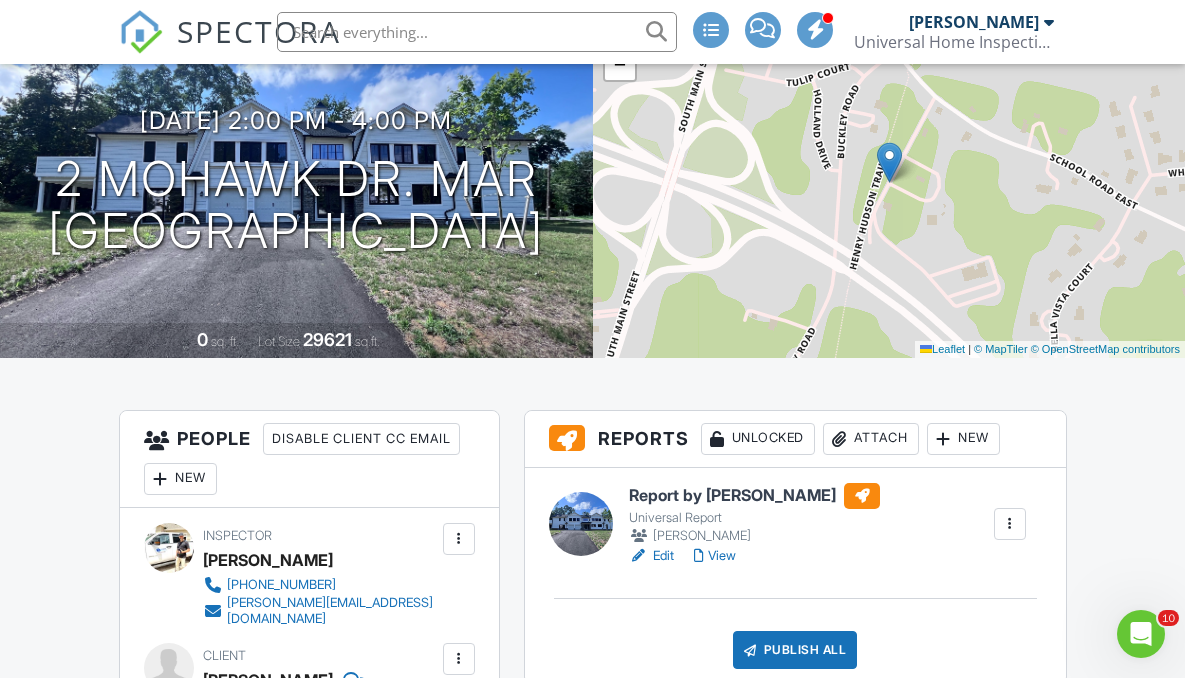 scroll, scrollTop: 214, scrollLeft: 0, axis: vertical 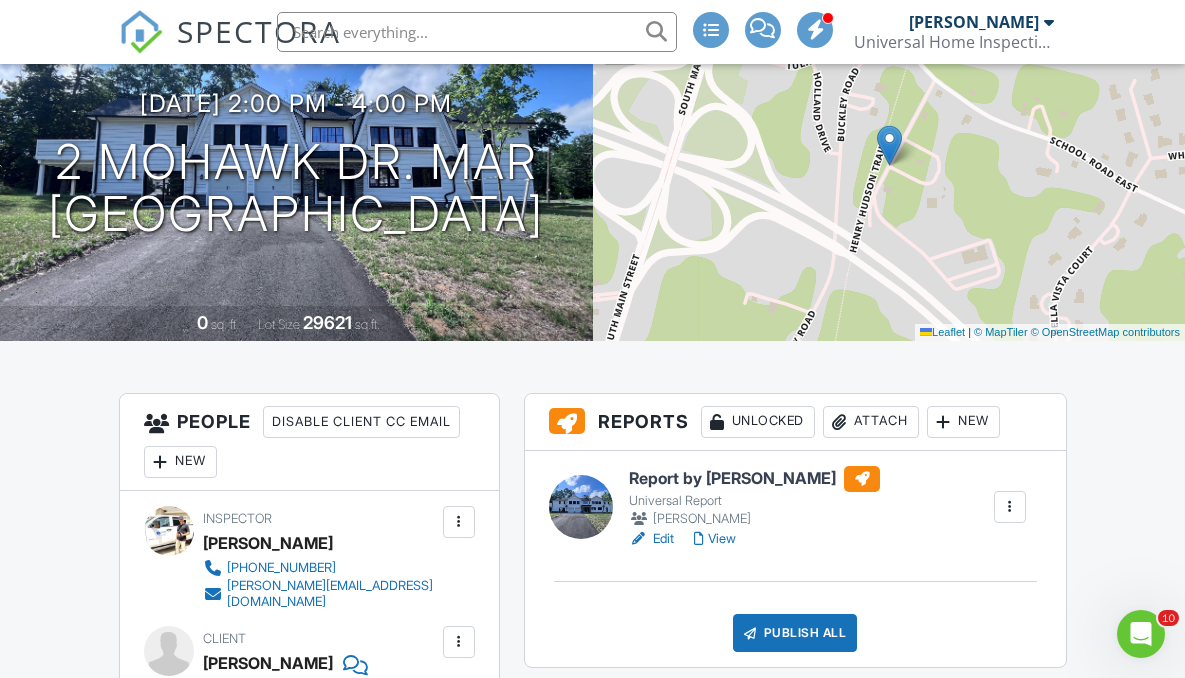 click on "Report by Mike Makely" at bounding box center (754, 479) 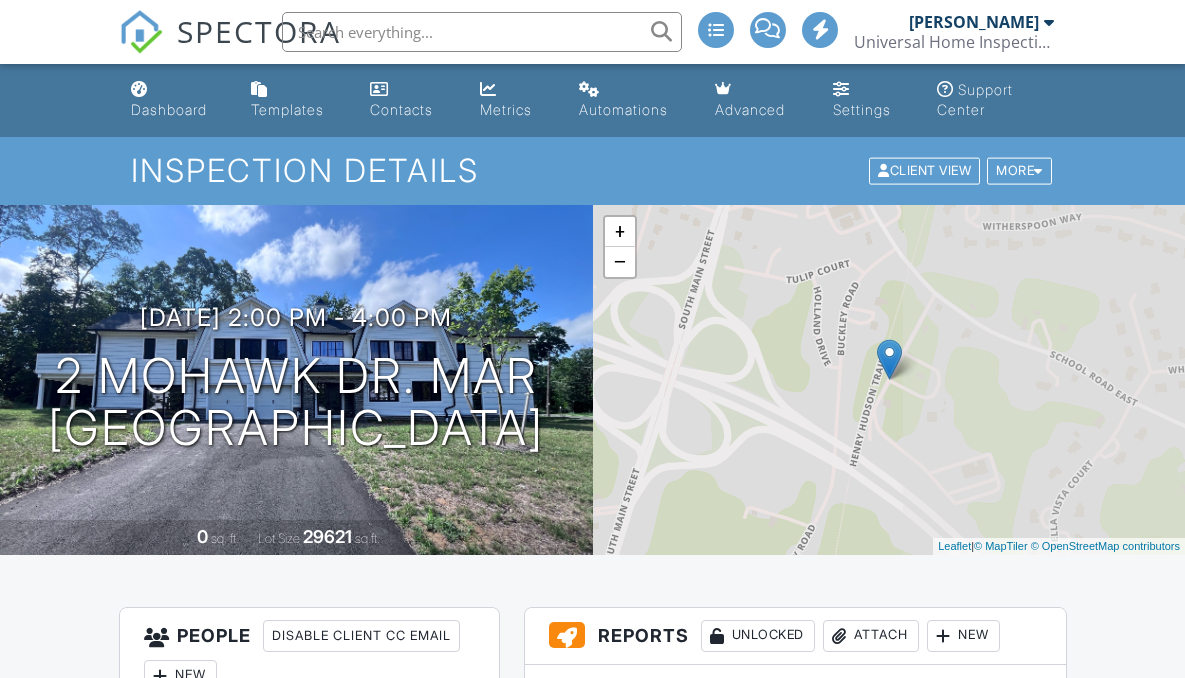 scroll, scrollTop: 0, scrollLeft: 0, axis: both 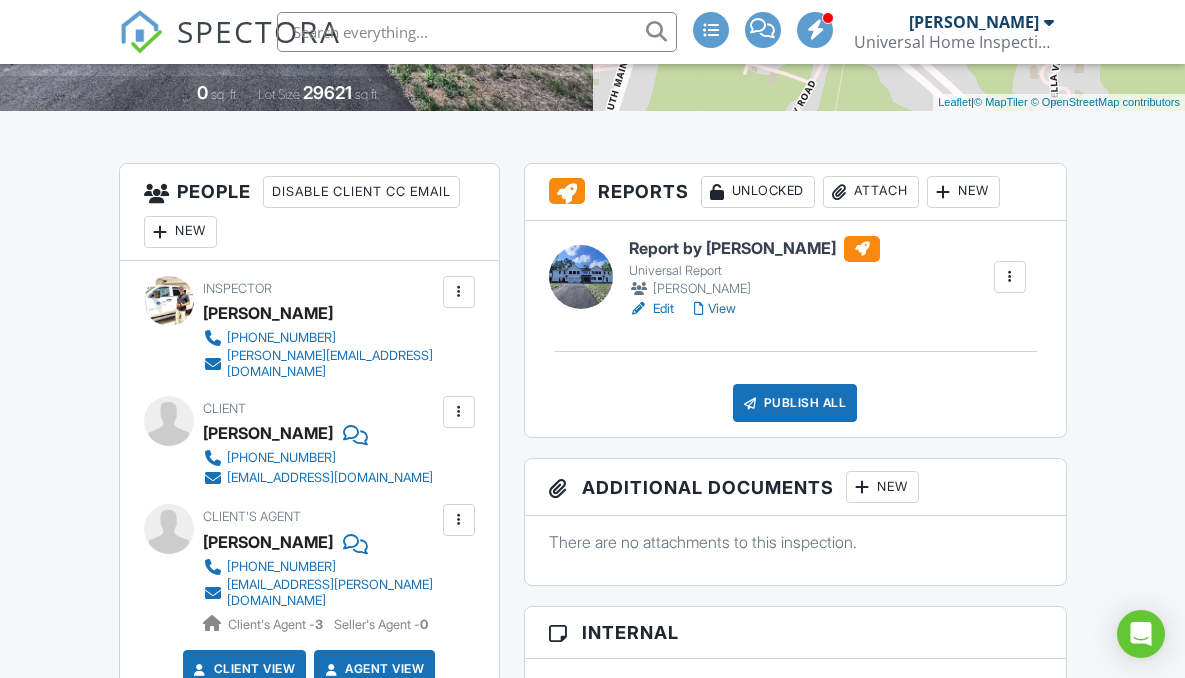 click on "Publish All" at bounding box center (795, 403) 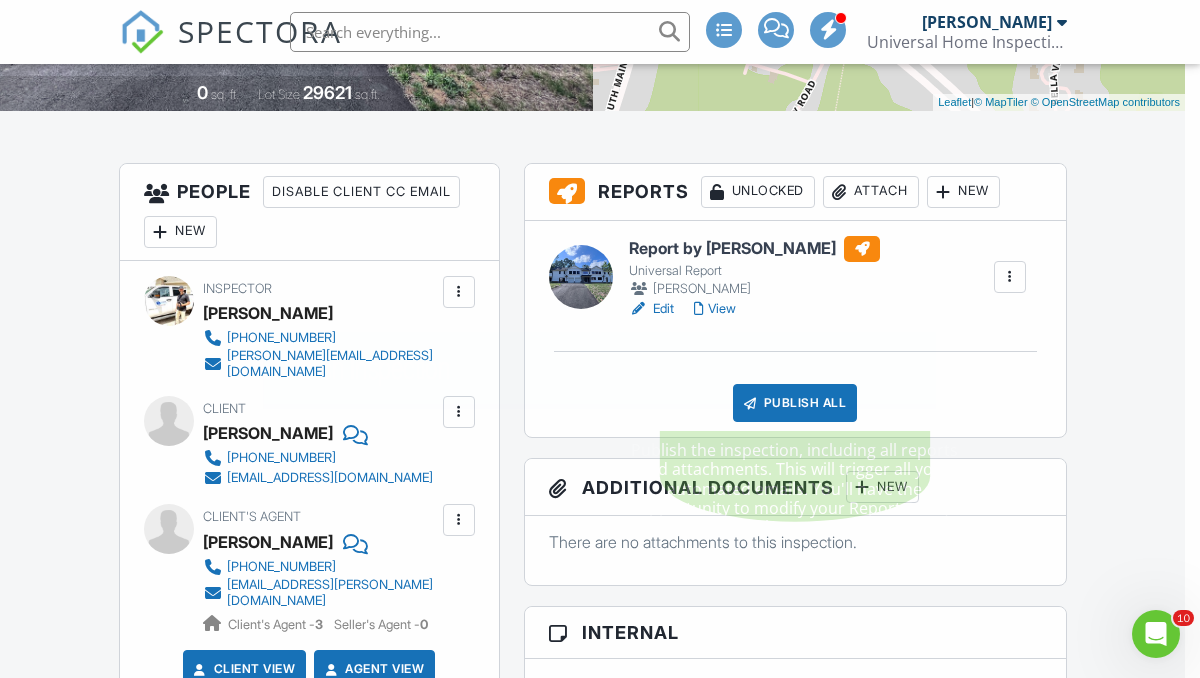 scroll, scrollTop: 0, scrollLeft: 0, axis: both 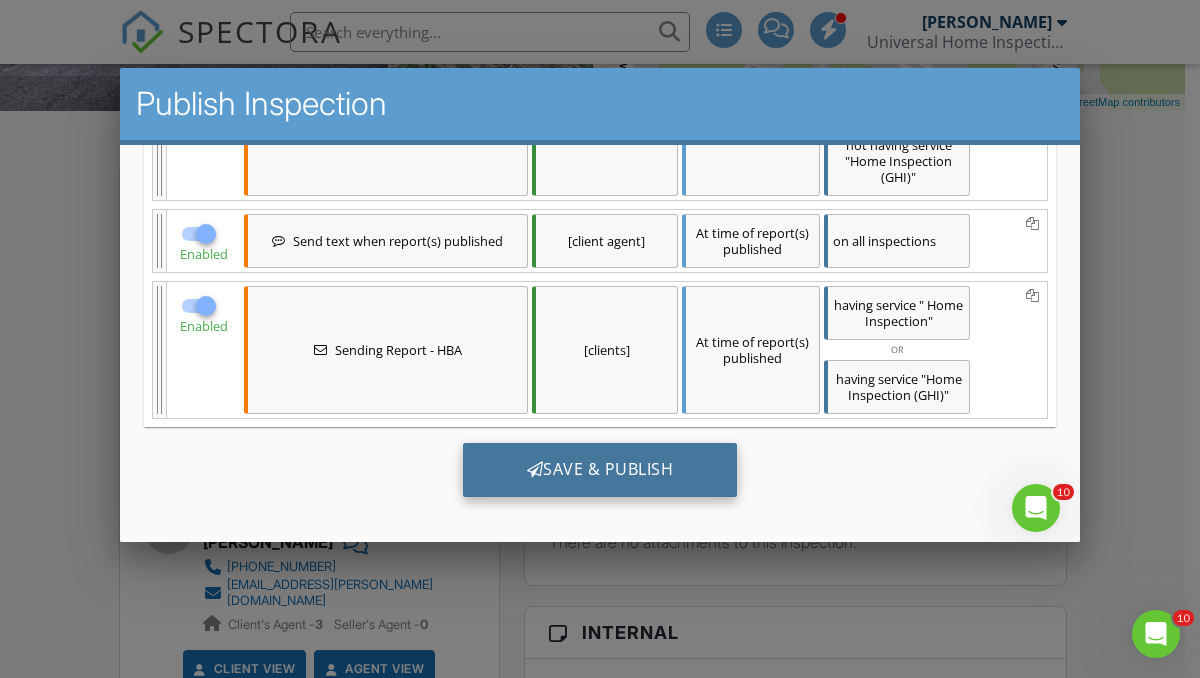 click on "Save & Publish" at bounding box center (600, 469) 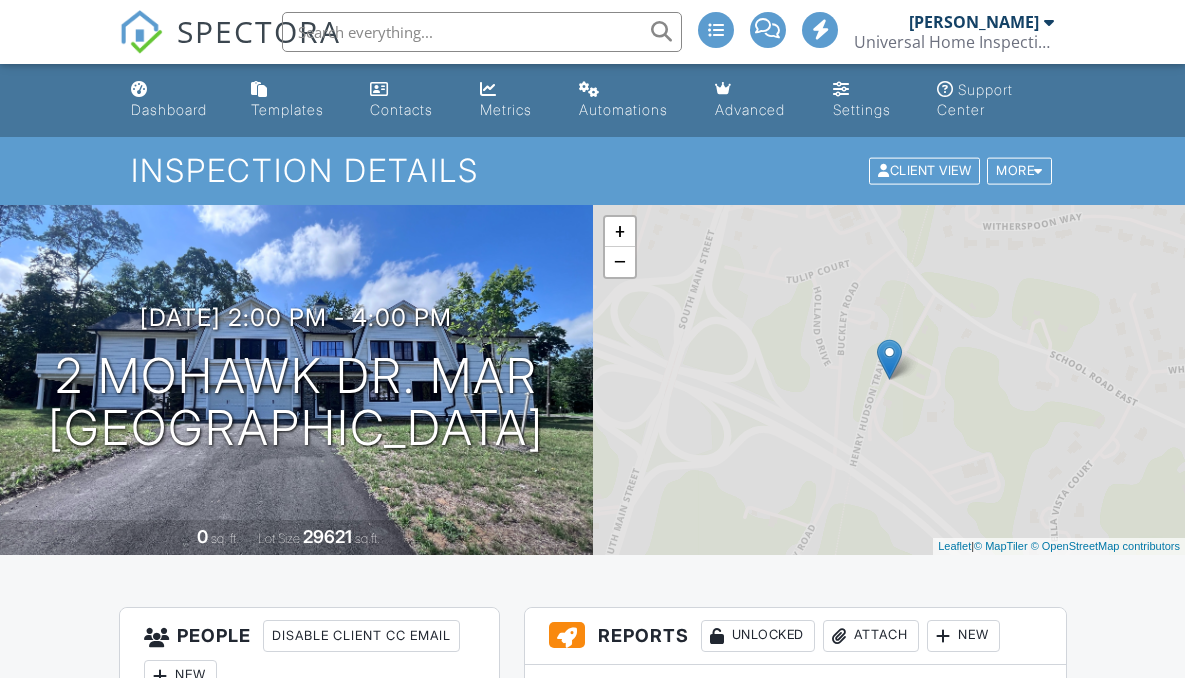 scroll, scrollTop: 0, scrollLeft: 0, axis: both 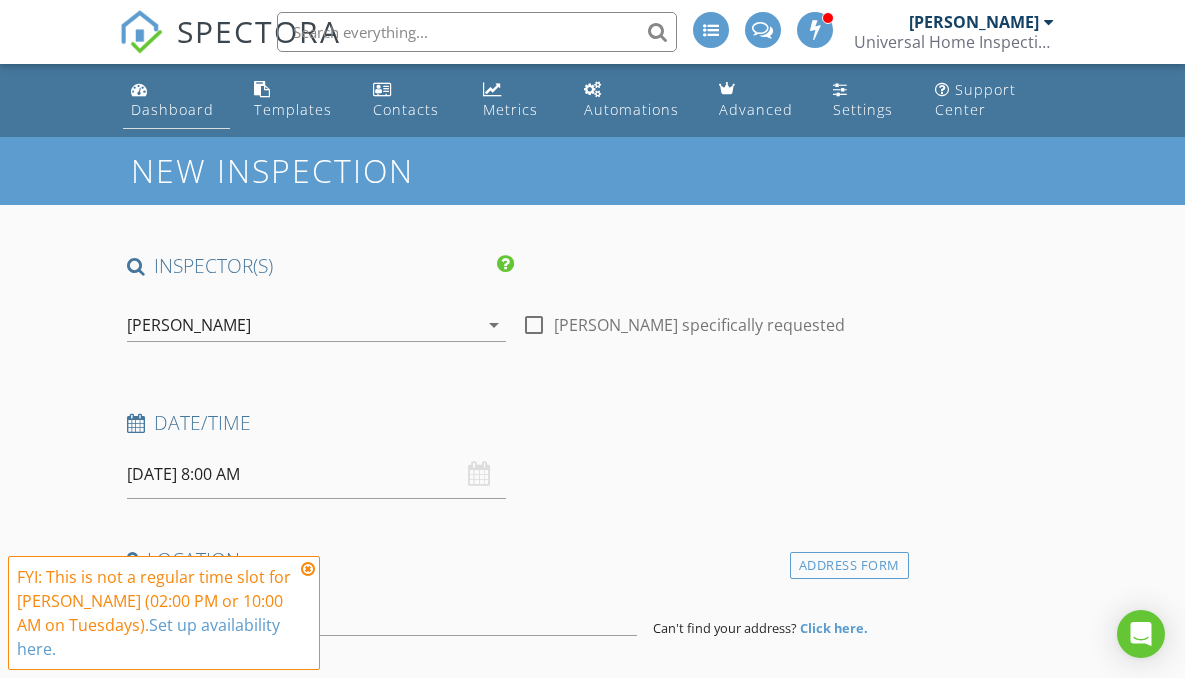 click on "Dashboard" at bounding box center [172, 109] 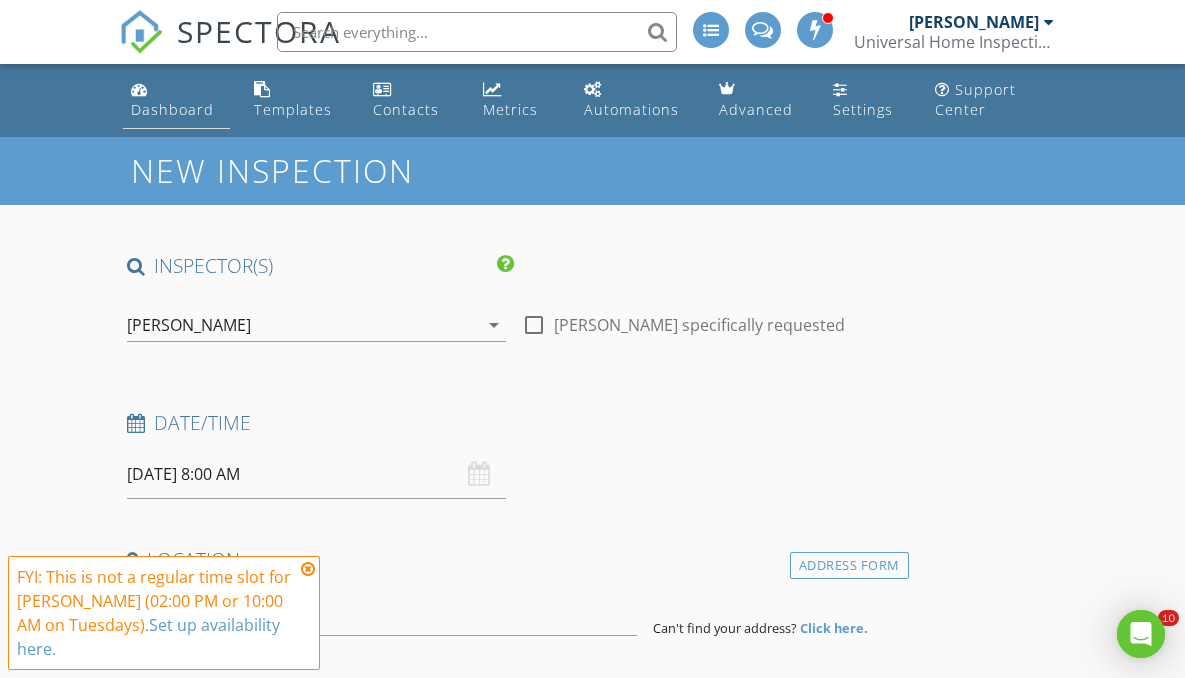 scroll, scrollTop: 0, scrollLeft: 0, axis: both 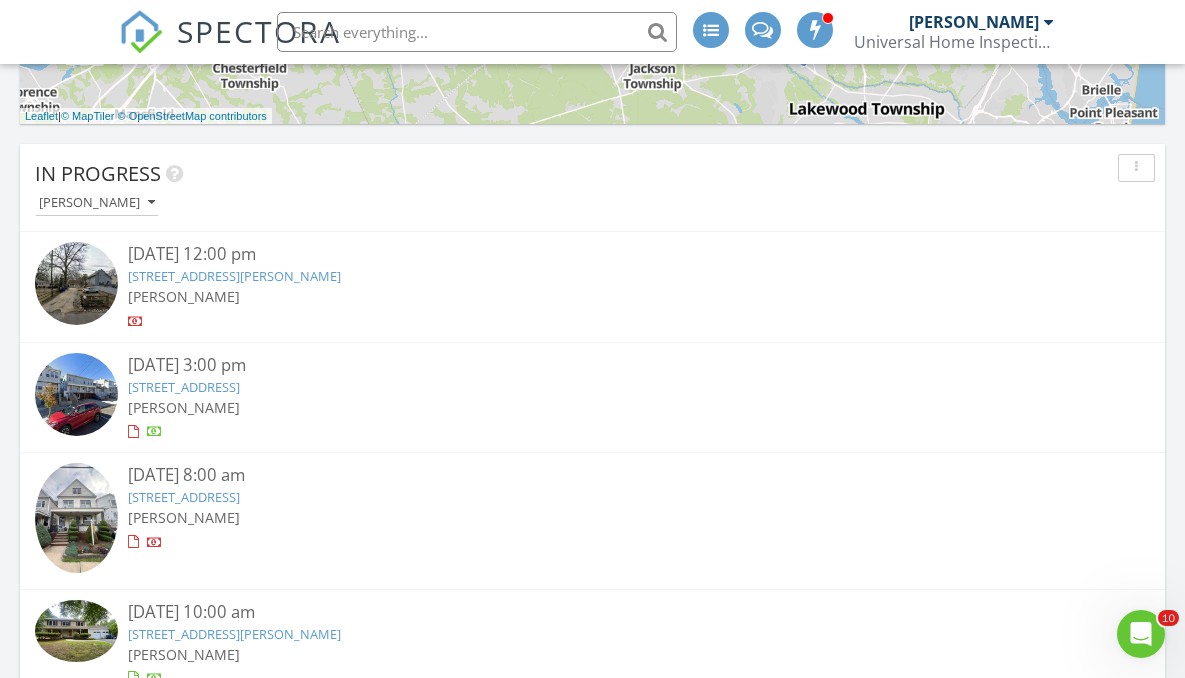click on "07/01/25 12:00 pm" at bounding box center [592, 254] 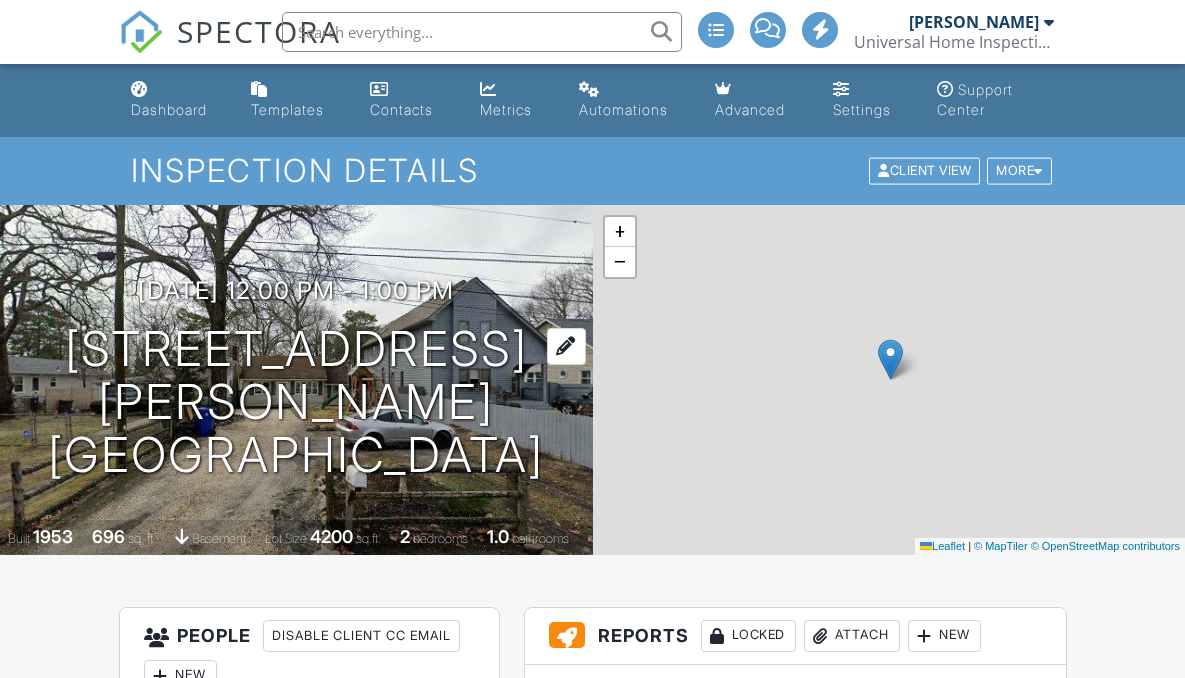 scroll, scrollTop: 0, scrollLeft: 0, axis: both 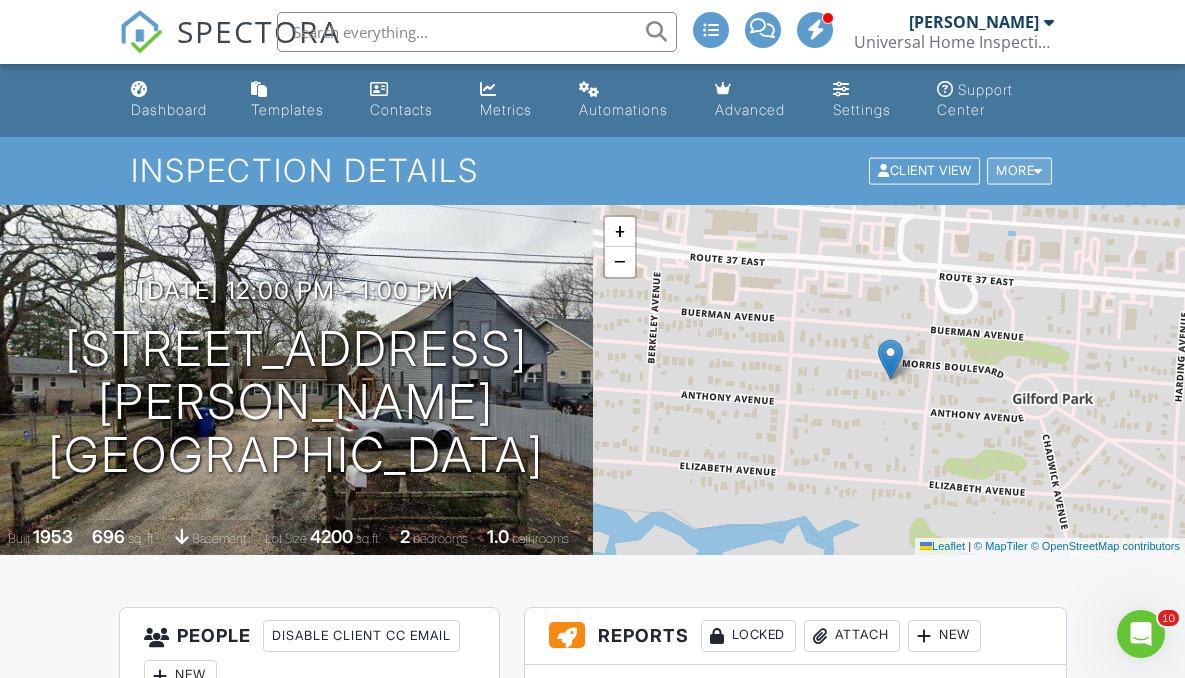 click on "More" at bounding box center (1019, 171) 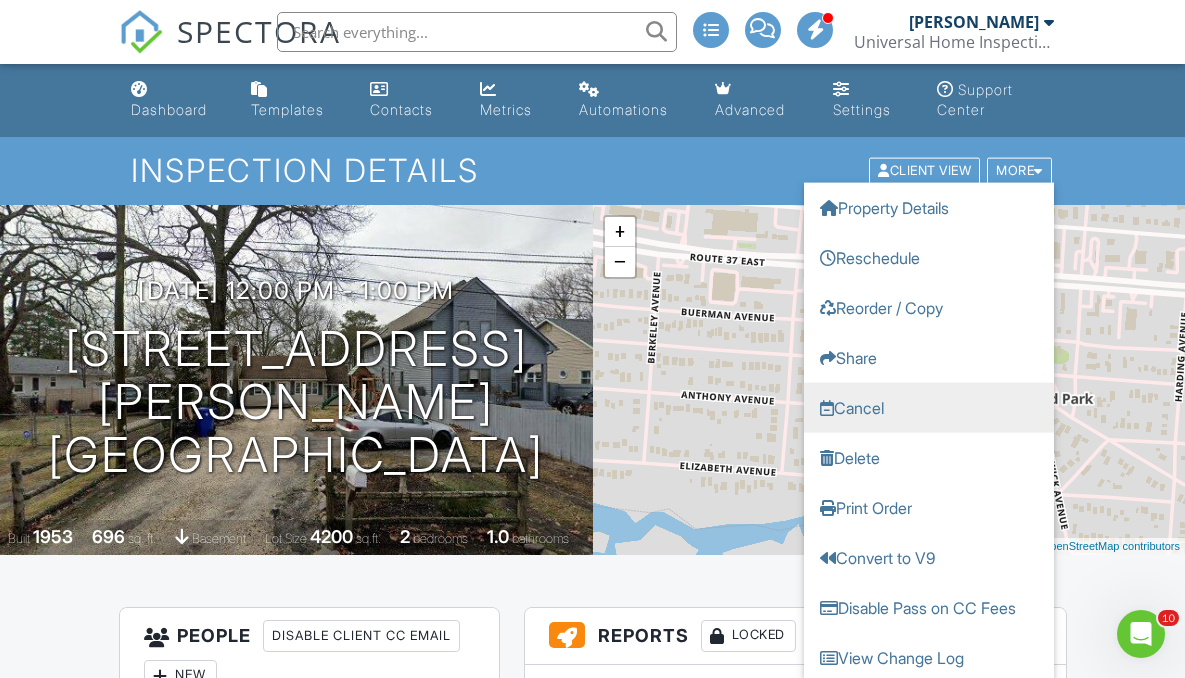 click on "Cancel" at bounding box center [929, 408] 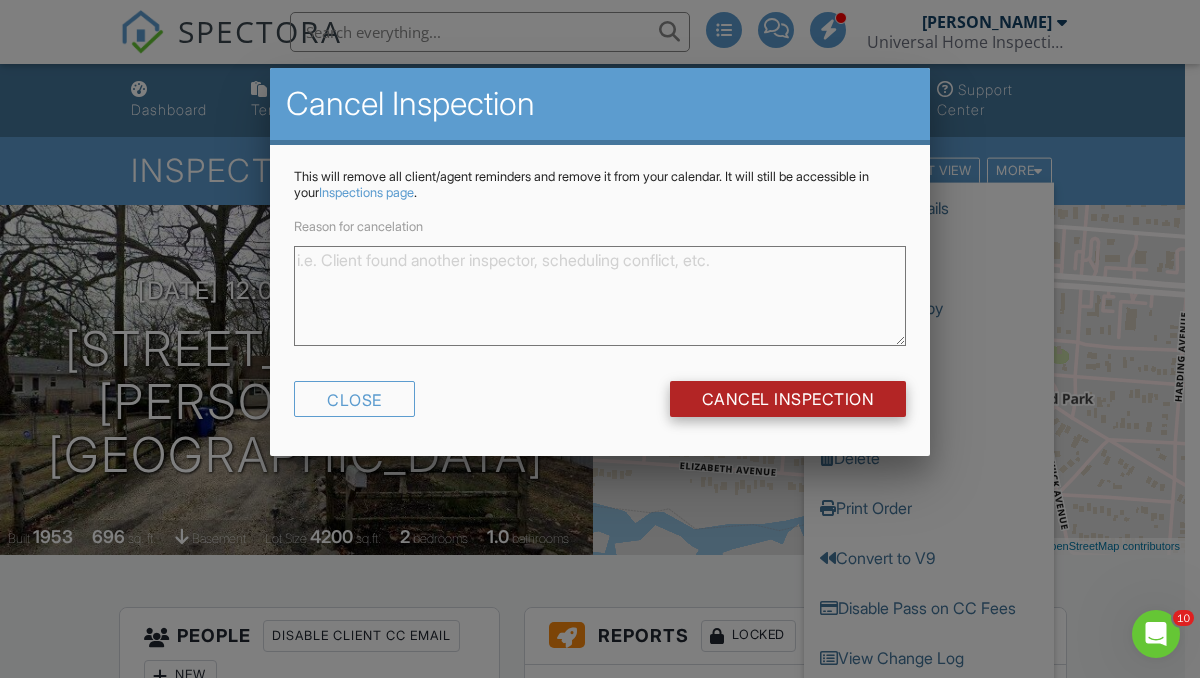 click on "Cancel Inspection" at bounding box center (788, 399) 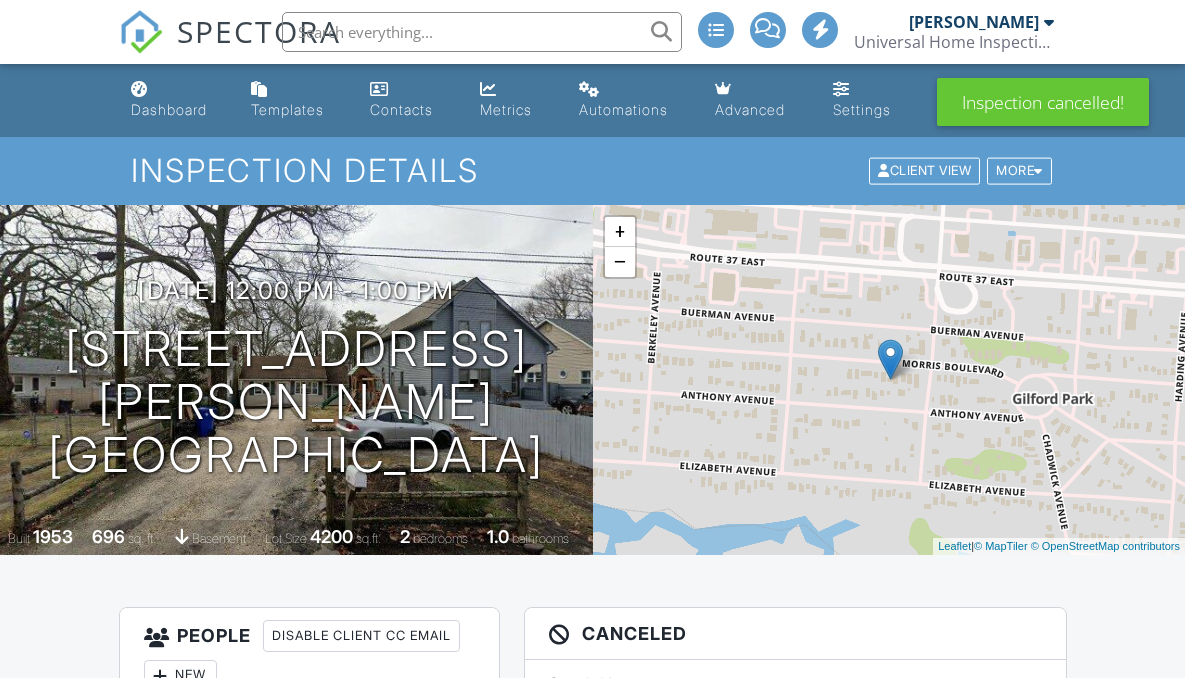 scroll, scrollTop: 209, scrollLeft: 0, axis: vertical 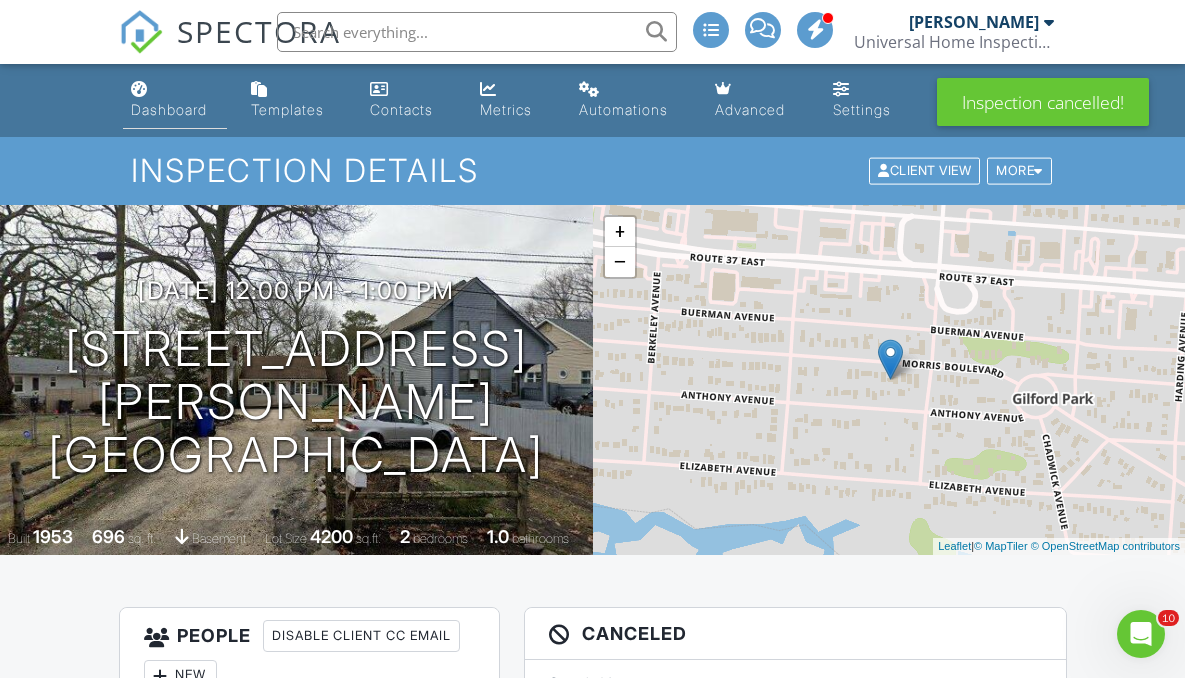 click on "Dashboard" at bounding box center [169, 109] 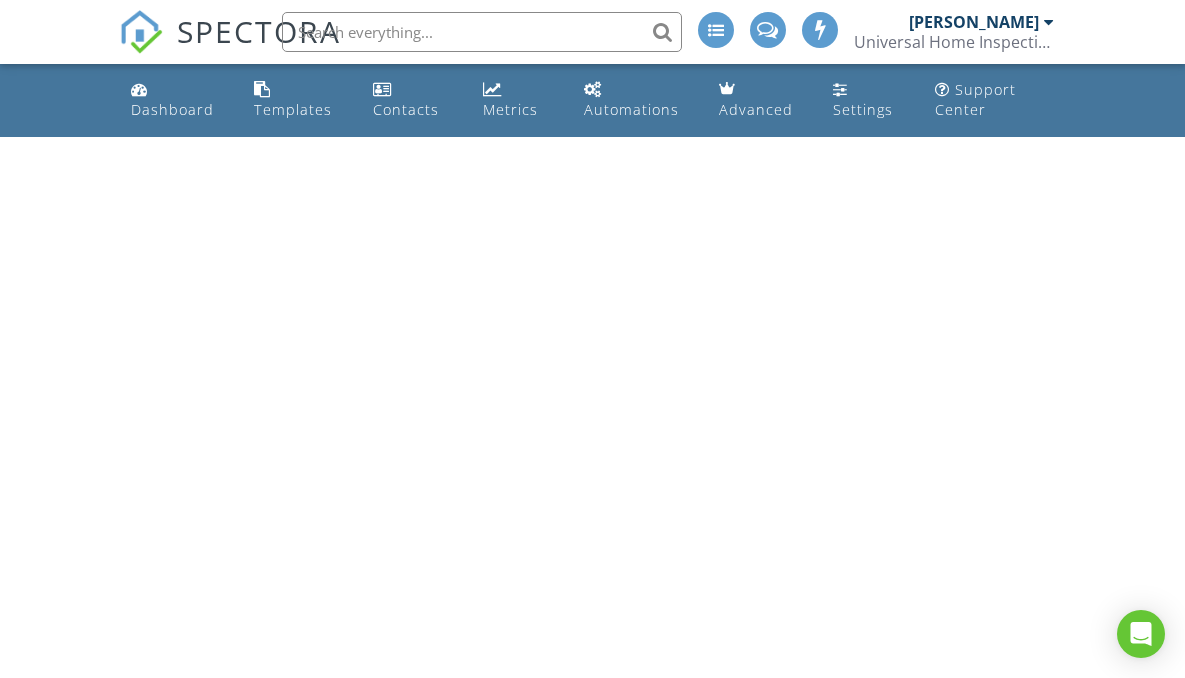 scroll, scrollTop: 0, scrollLeft: 0, axis: both 